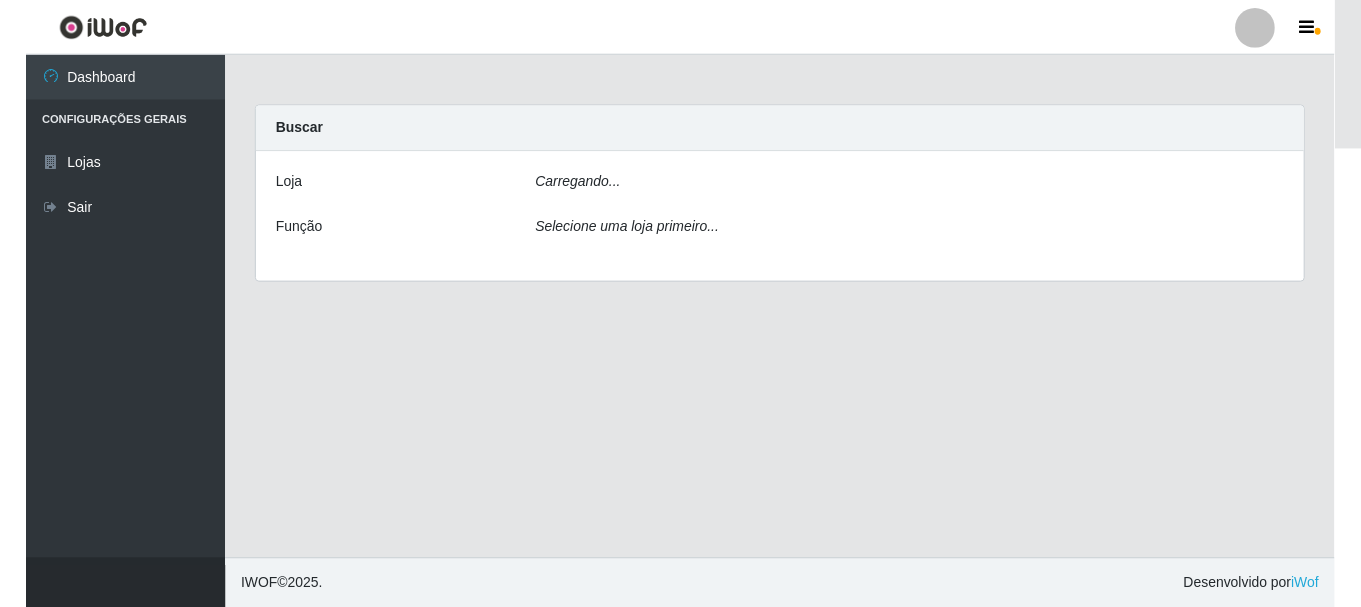 scroll, scrollTop: 0, scrollLeft: 0, axis: both 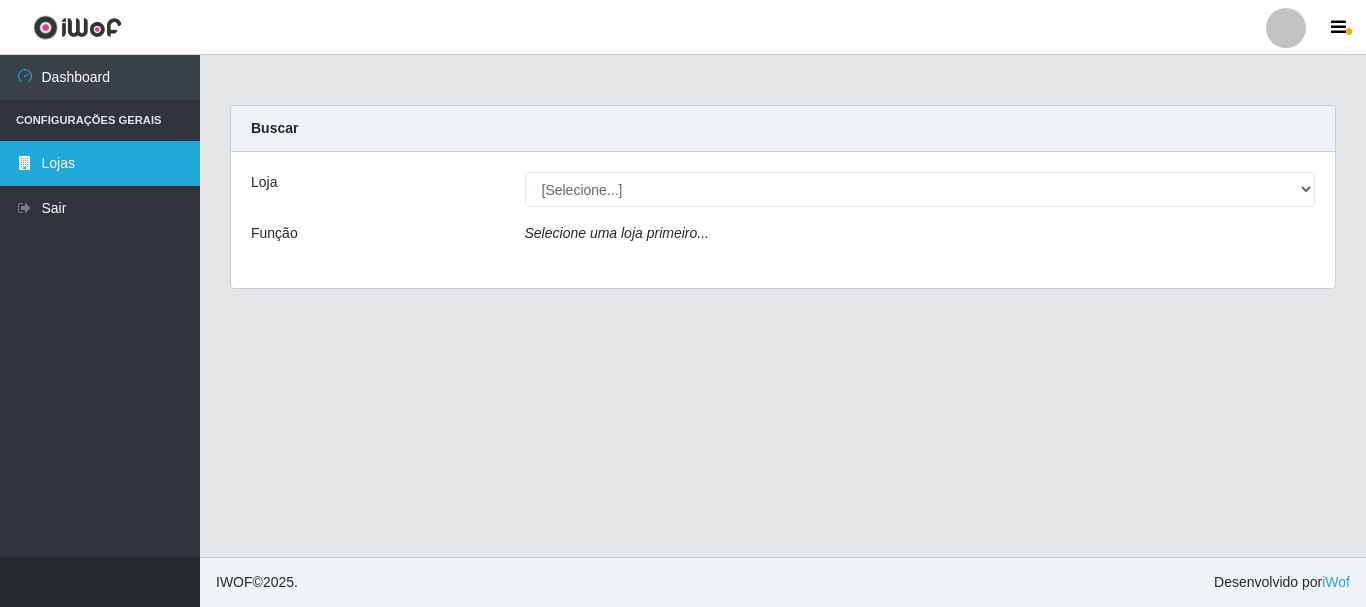 click on "Lojas" at bounding box center [100, 163] 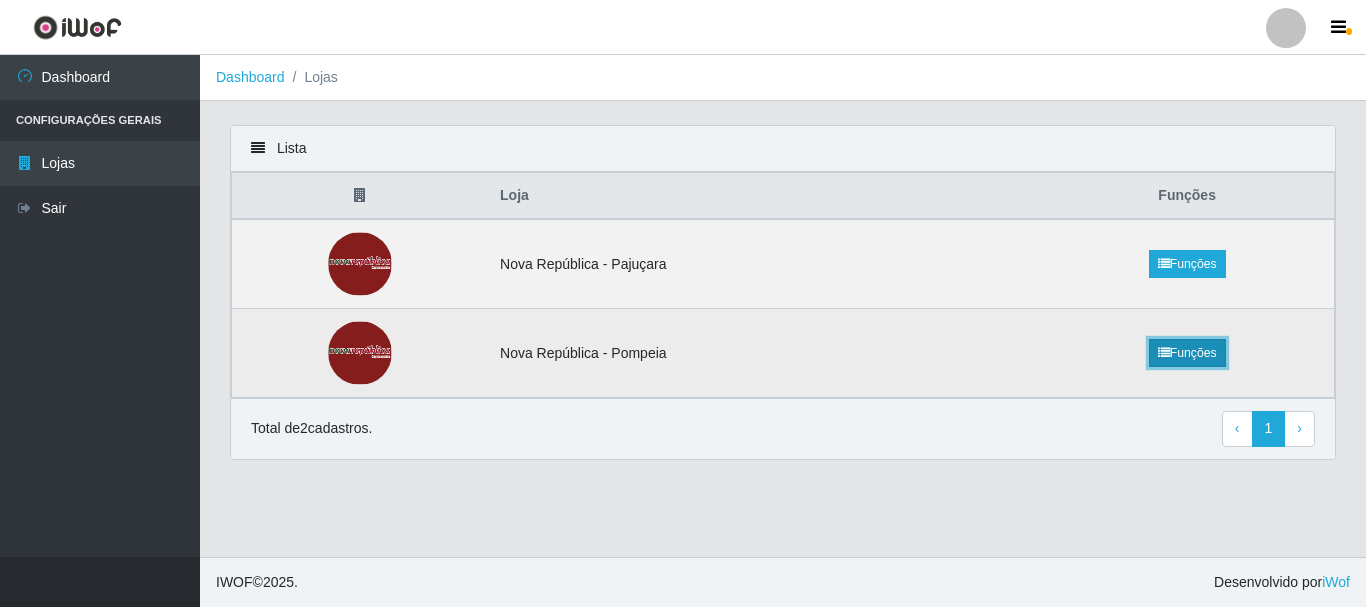 click at bounding box center [1164, 353] 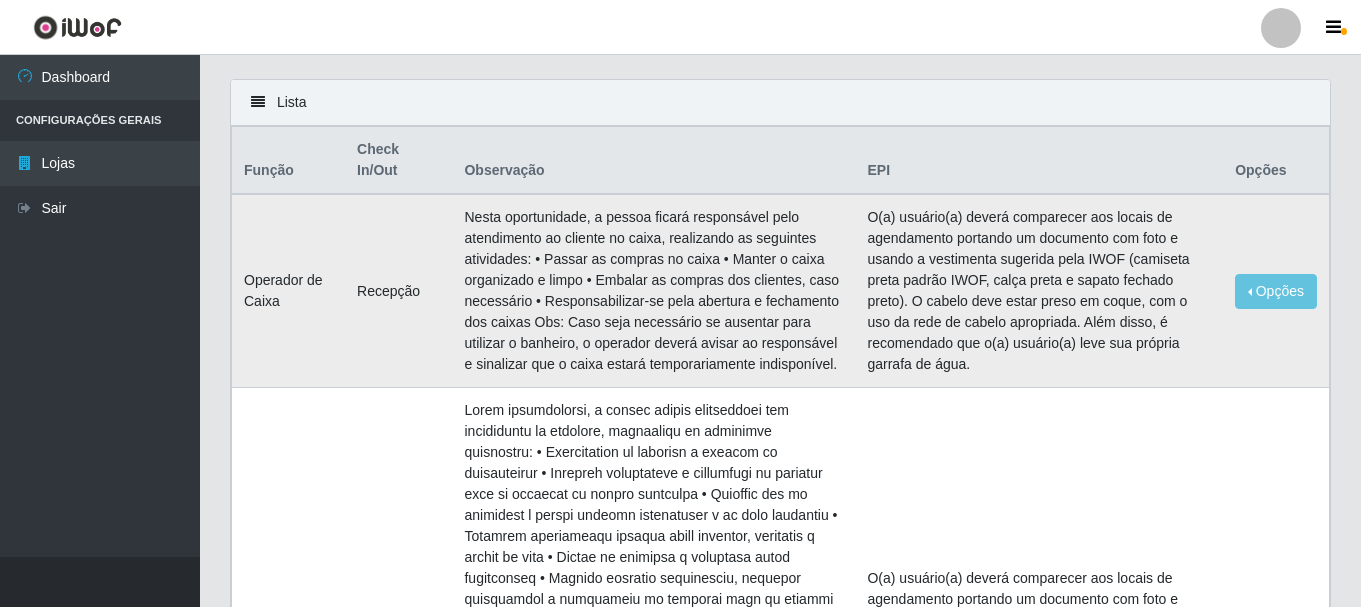scroll, scrollTop: 0, scrollLeft: 0, axis: both 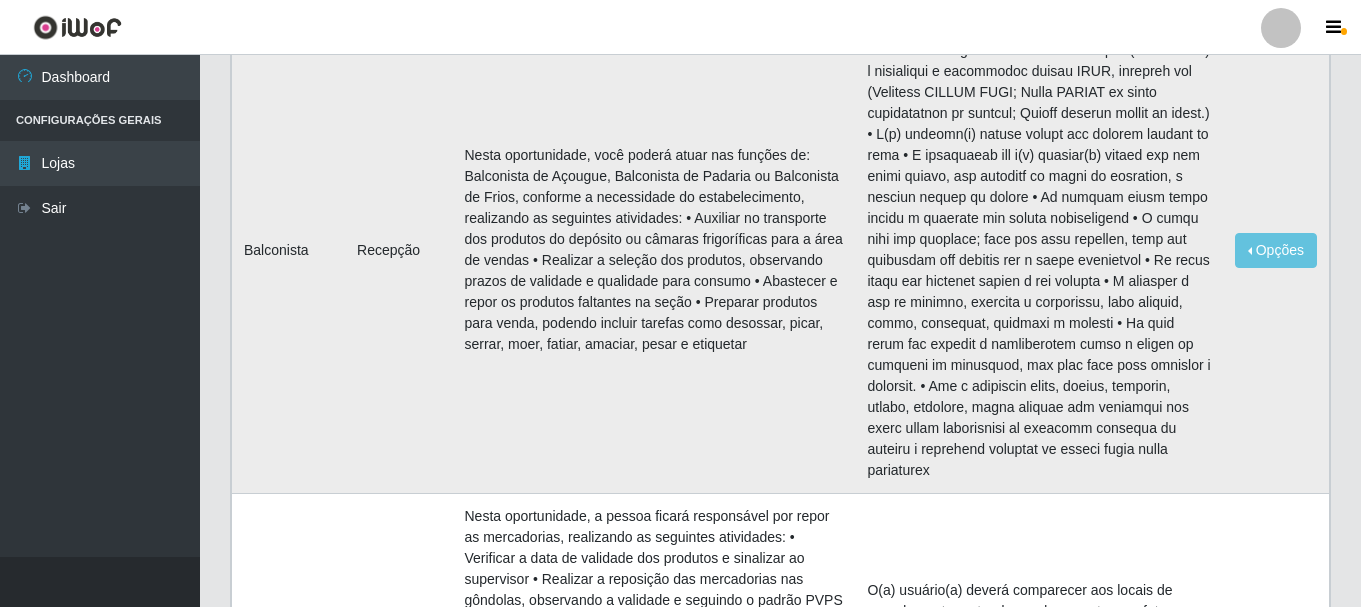 click on "Nesta oportunidade, você poderá atuar nas funções de: Balconista de Açougue, Balconista de Padaria ou Balconista de Frios, conforme a necessidade do estabelecimento, realizando as seguintes atividades:
• Auxiliar no transporte dos produtos do depósito ou câmaras frigoríficas para a área de vendas
• Realizar a seleção dos produtos, observando prazos de validade e qualidade para consumo
• Abastecer e repor os produtos faltantes na seção
• Preparar produtos para venda, podendo incluir tarefas como desossar, picar, serrar, moer, fatiar, amaciar, pesar e etiquetar" at bounding box center [653, 250] 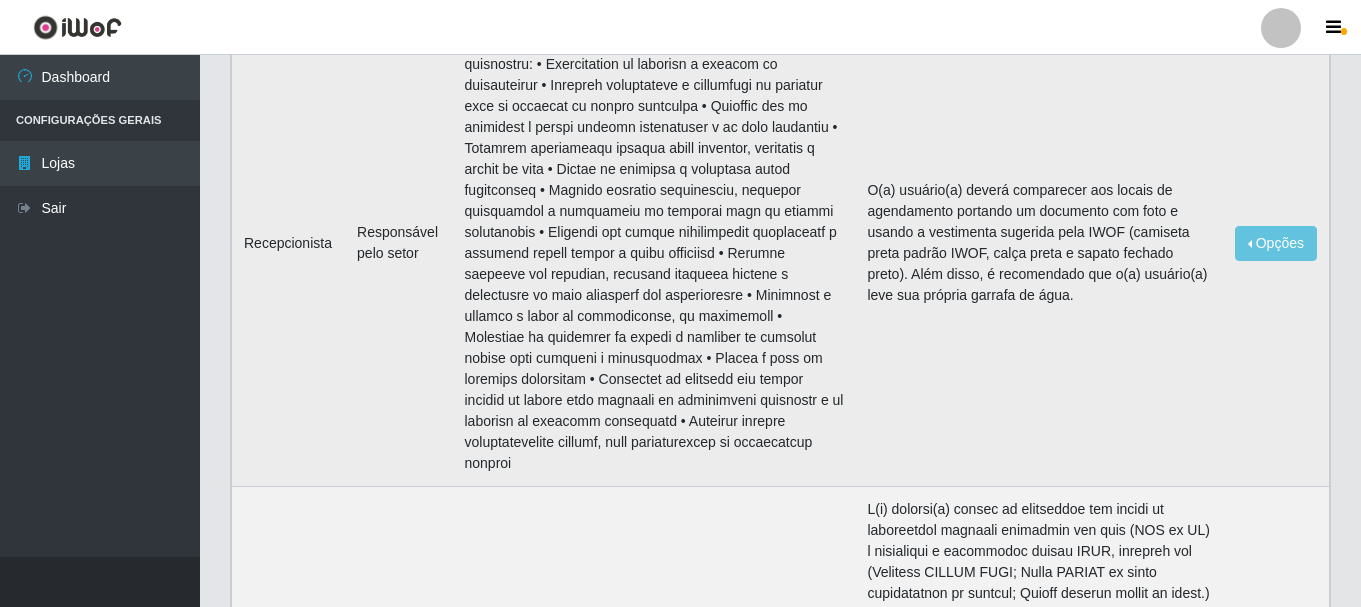 scroll, scrollTop: 360, scrollLeft: 0, axis: vertical 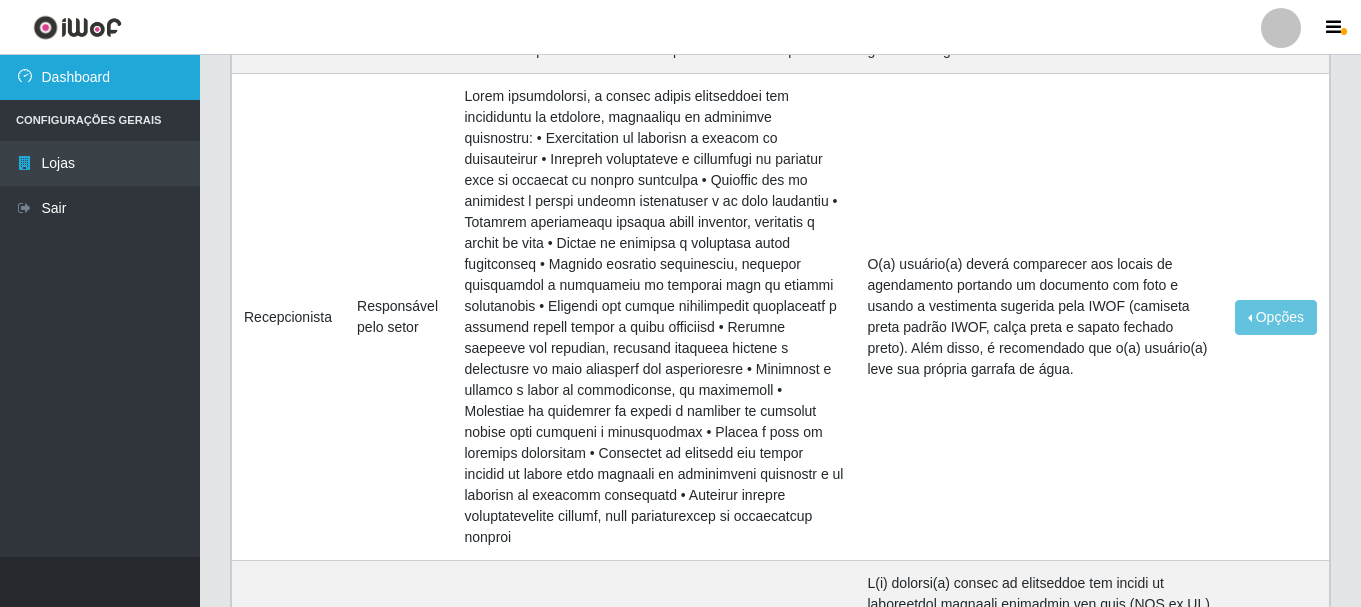 click on "Dashboard" at bounding box center [100, 77] 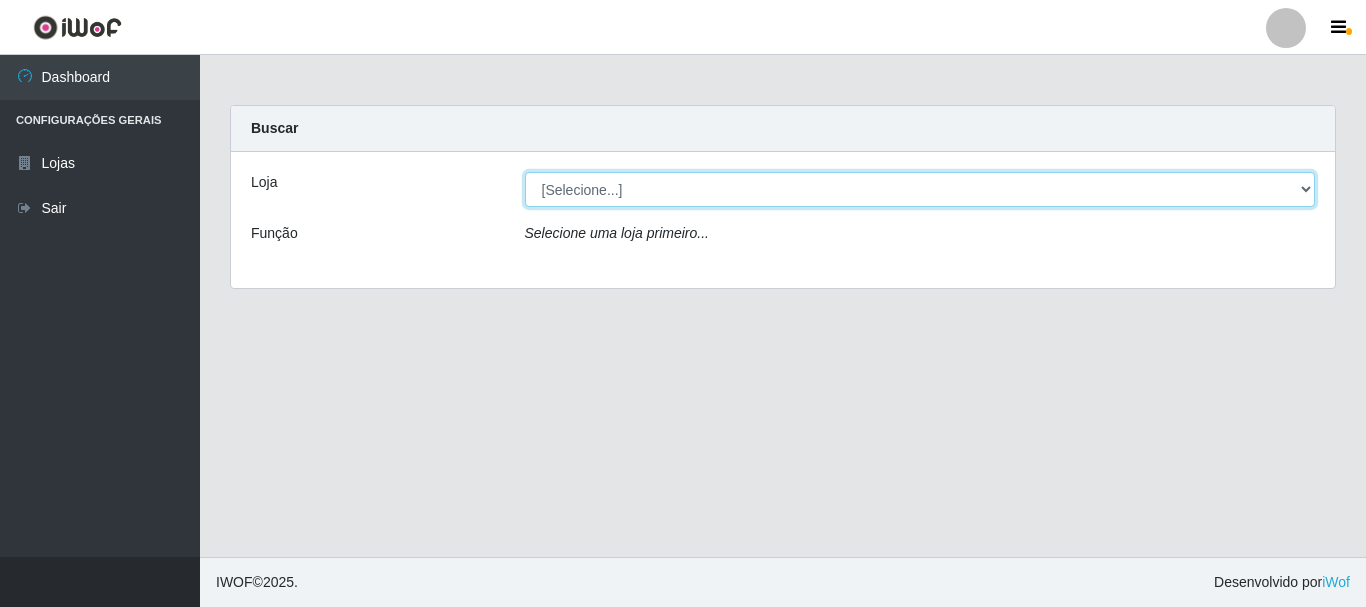 click on "[Selecione...] [GEOGRAPHIC_DATA] [GEOGRAPHIC_DATA]" at bounding box center [920, 189] 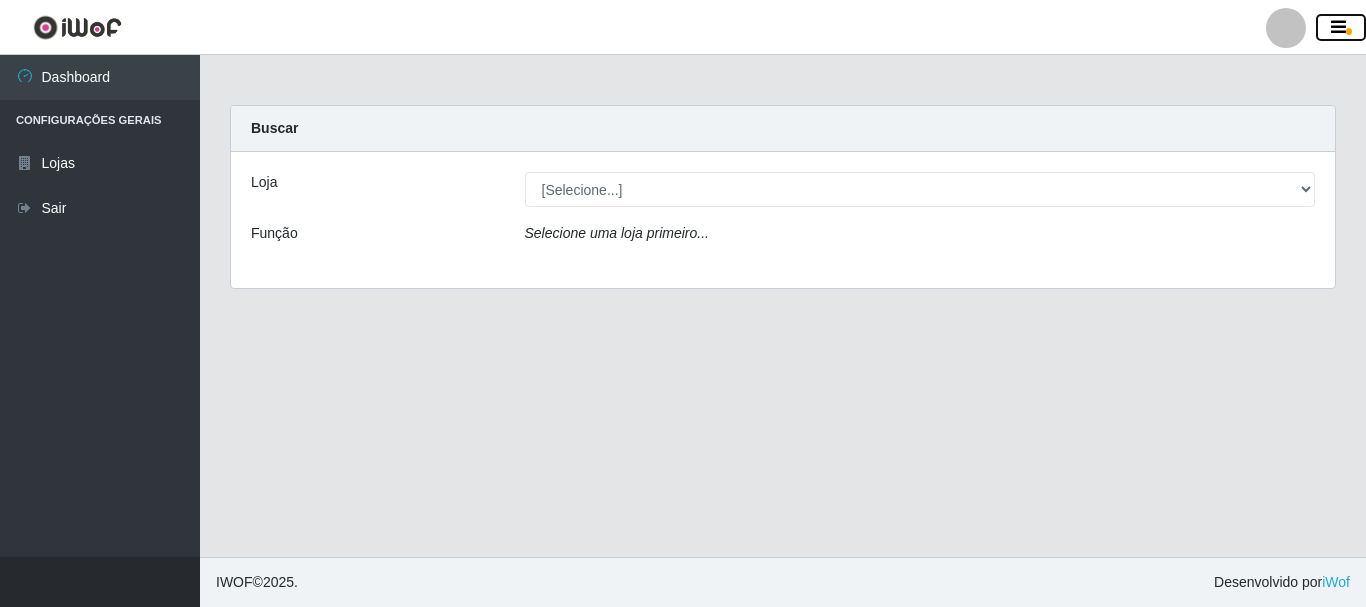click at bounding box center (1341, 28) 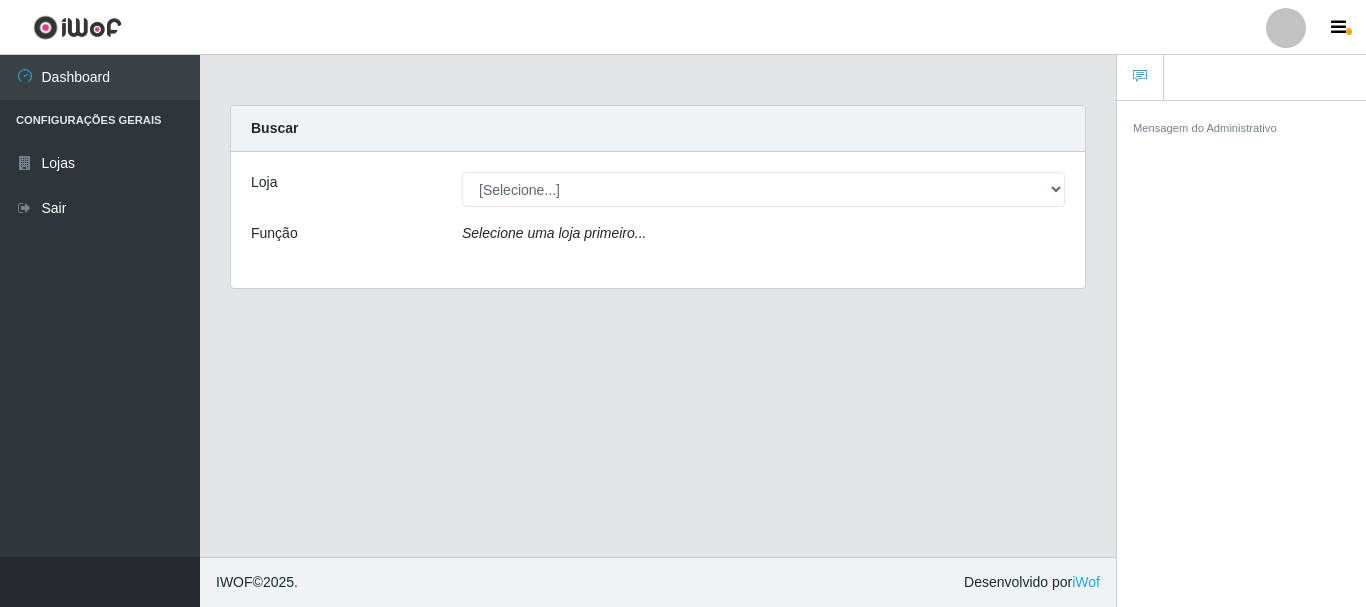 click at bounding box center (1286, 28) 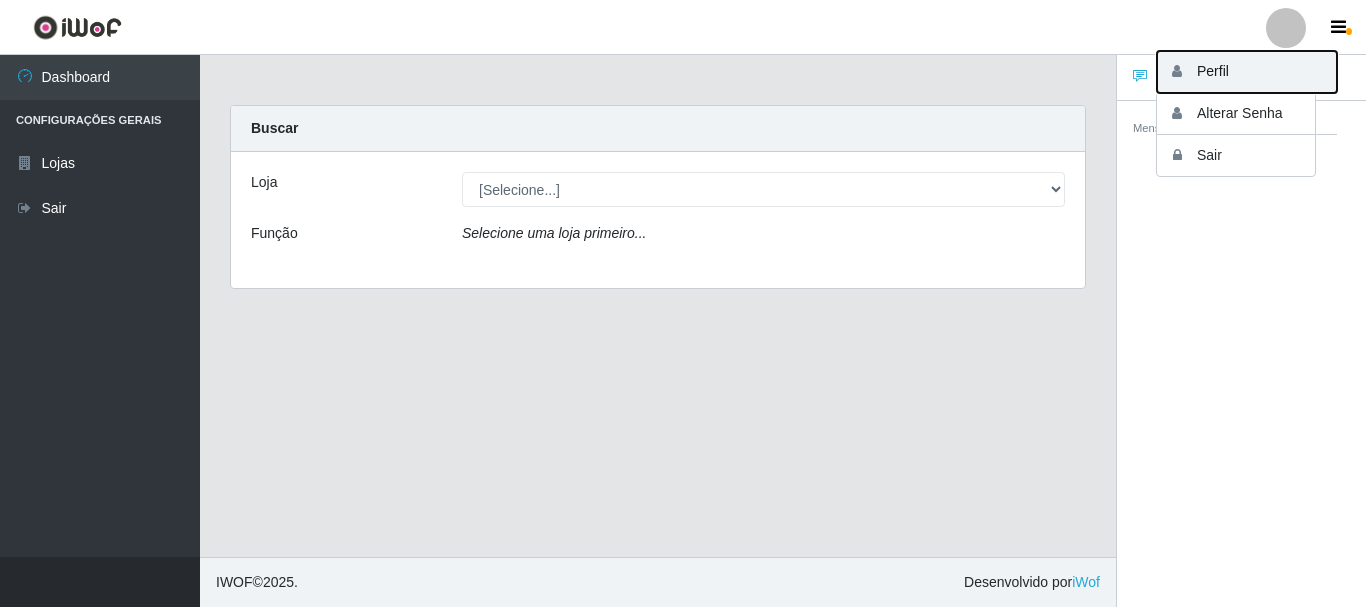 click on "Perfil" at bounding box center [1247, 72] 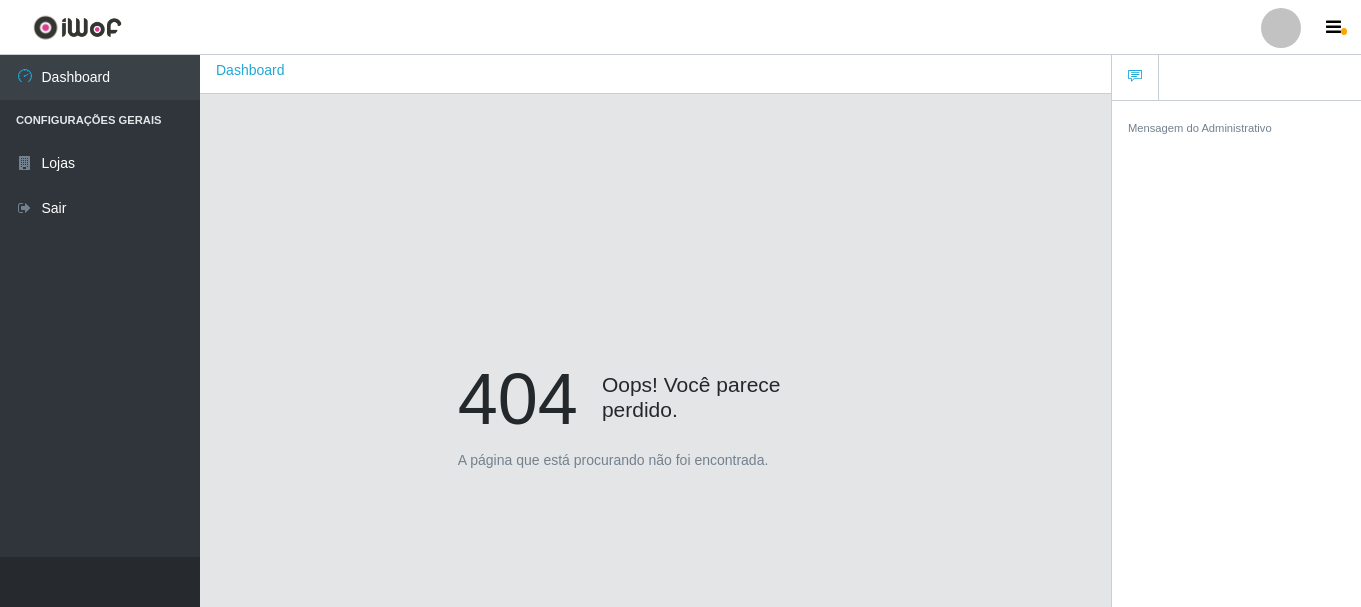 scroll, scrollTop: 0, scrollLeft: 0, axis: both 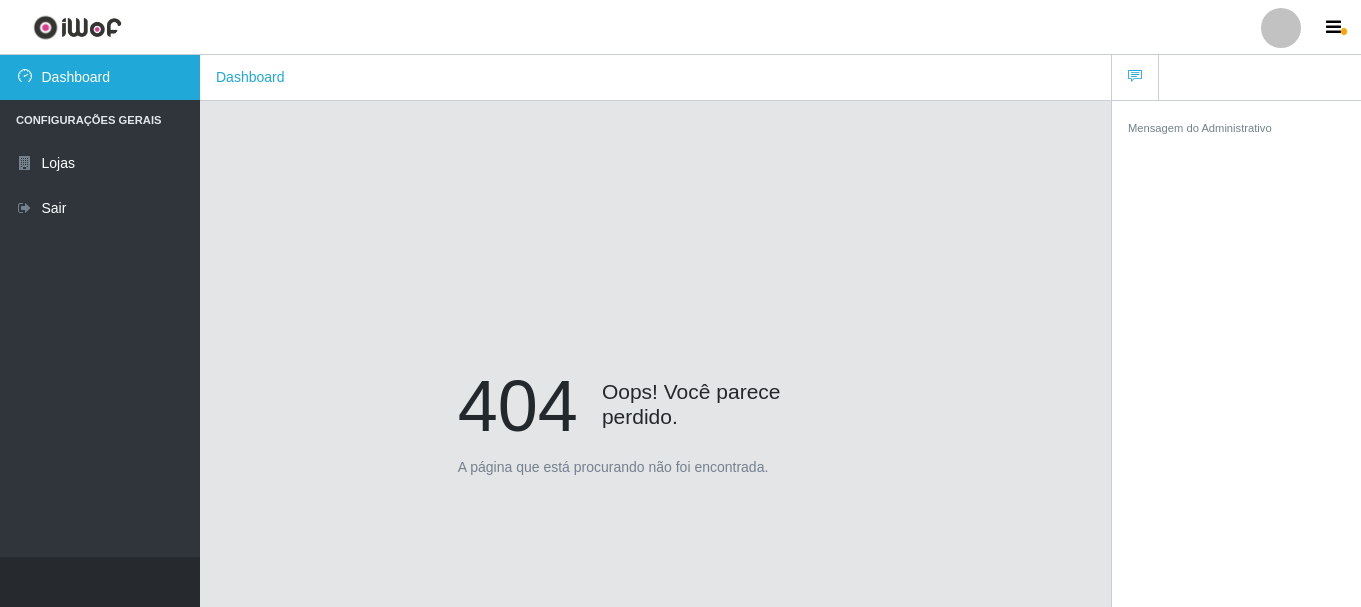 click on "Dashboard" at bounding box center (100, 77) 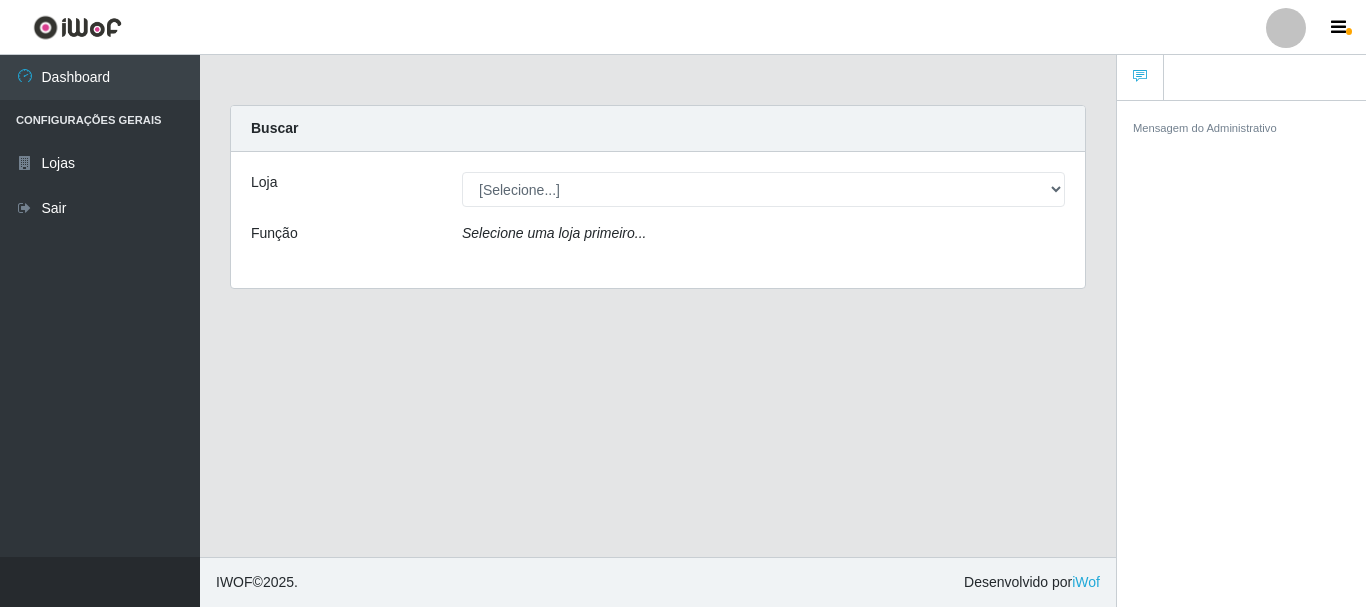 click at bounding box center (1286, 28) 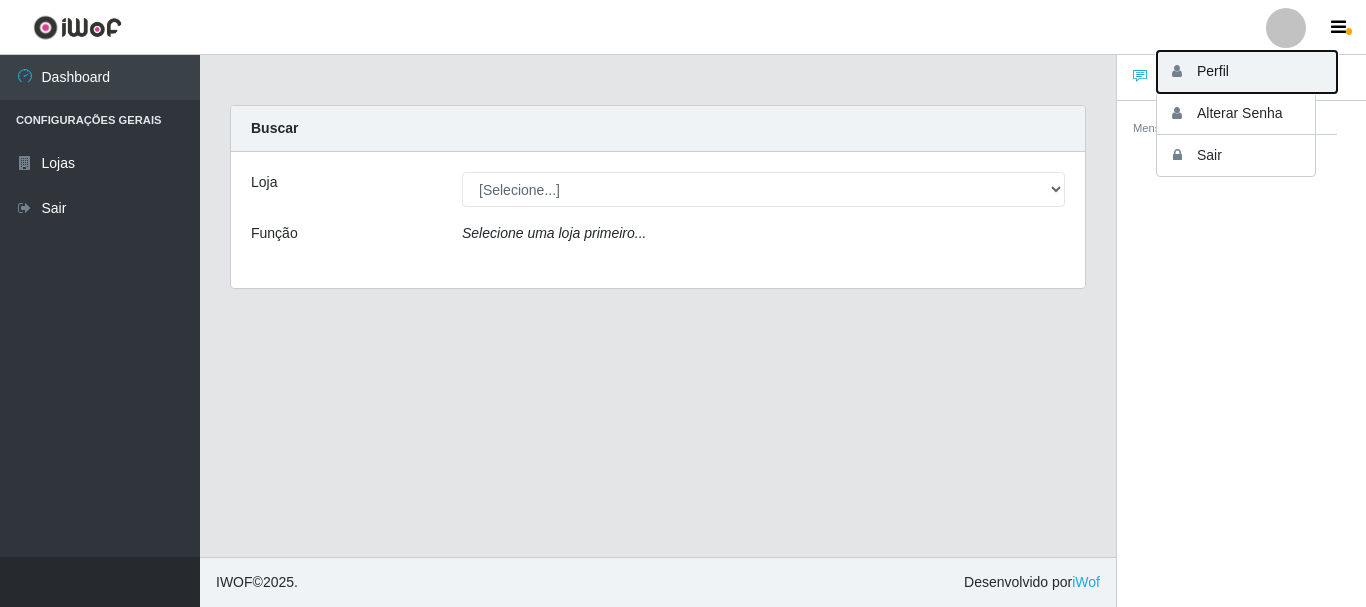 click on "Perfil" at bounding box center (1247, 72) 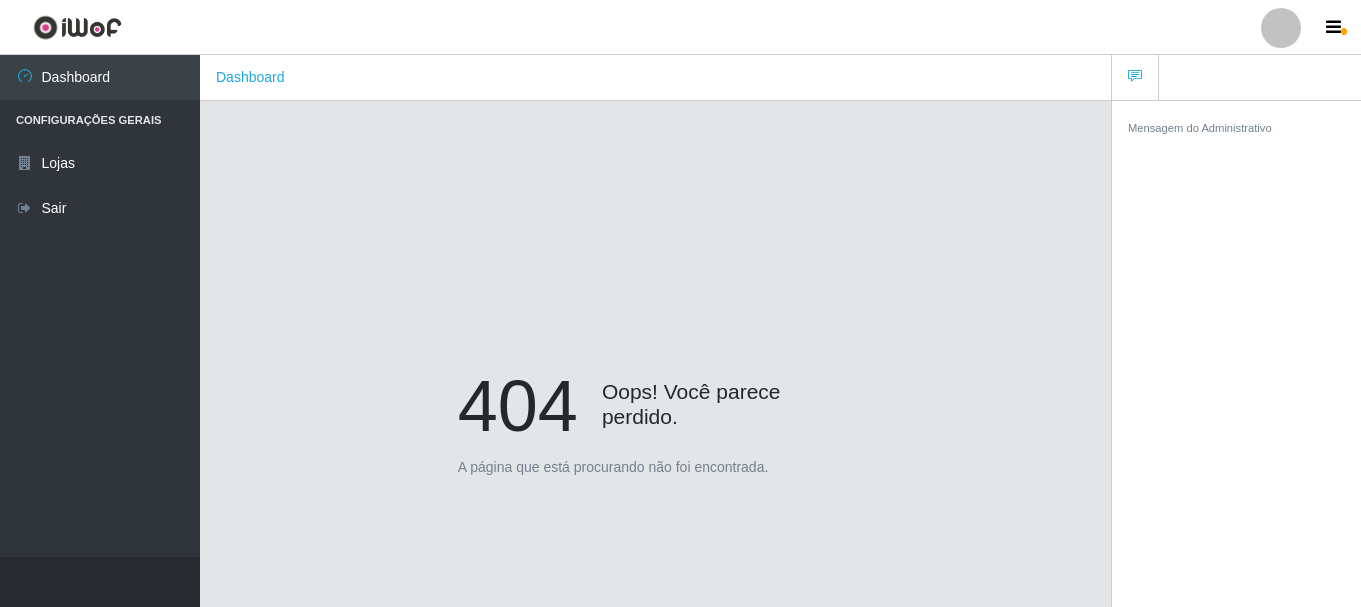 click on "Dashboard" at bounding box center [250, 77] 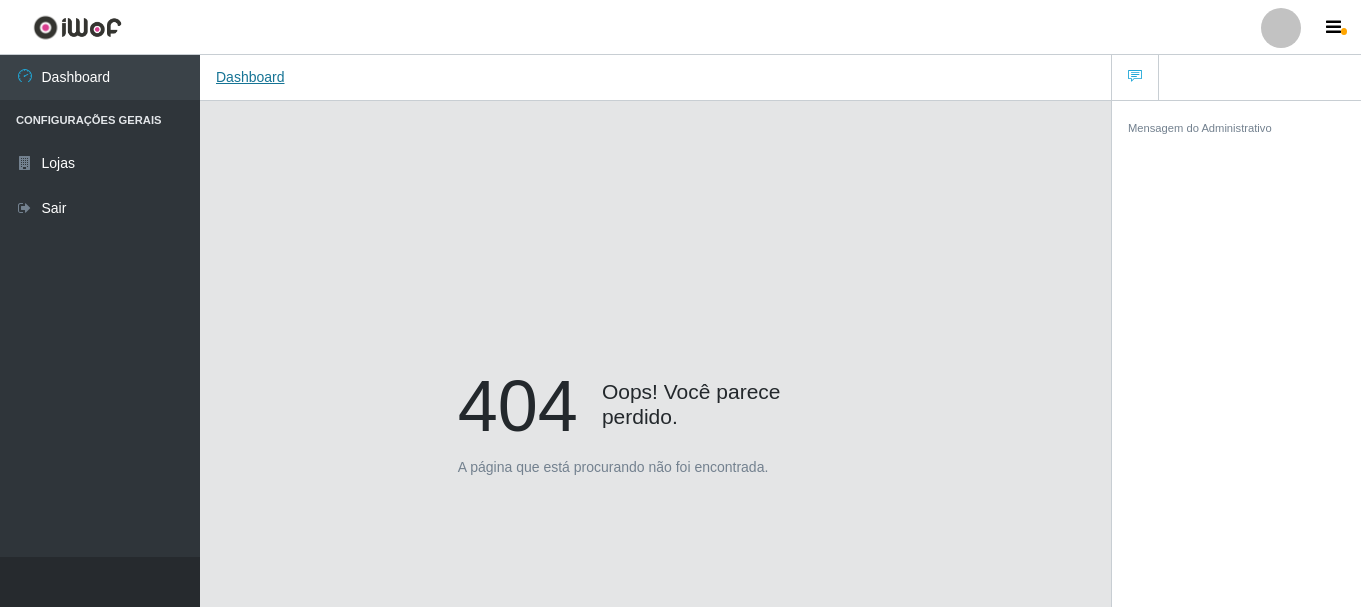 click on "Dashboard" at bounding box center (250, 77) 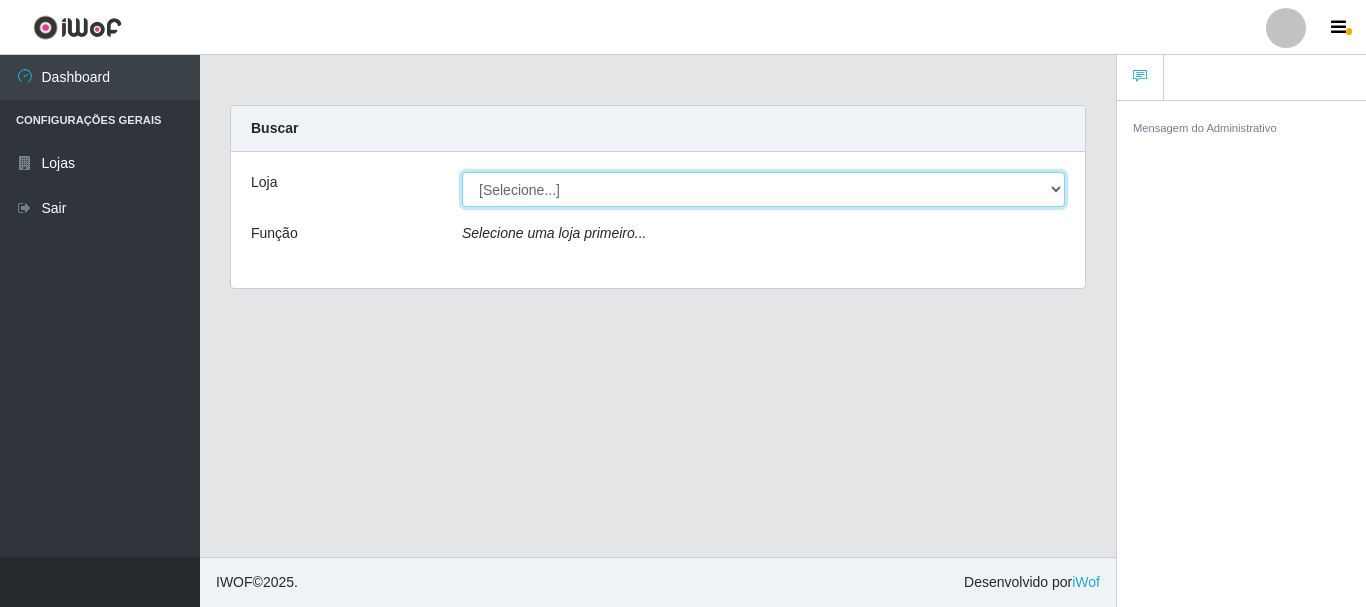 click on "[Selecione...] [GEOGRAPHIC_DATA] [GEOGRAPHIC_DATA]" at bounding box center (763, 189) 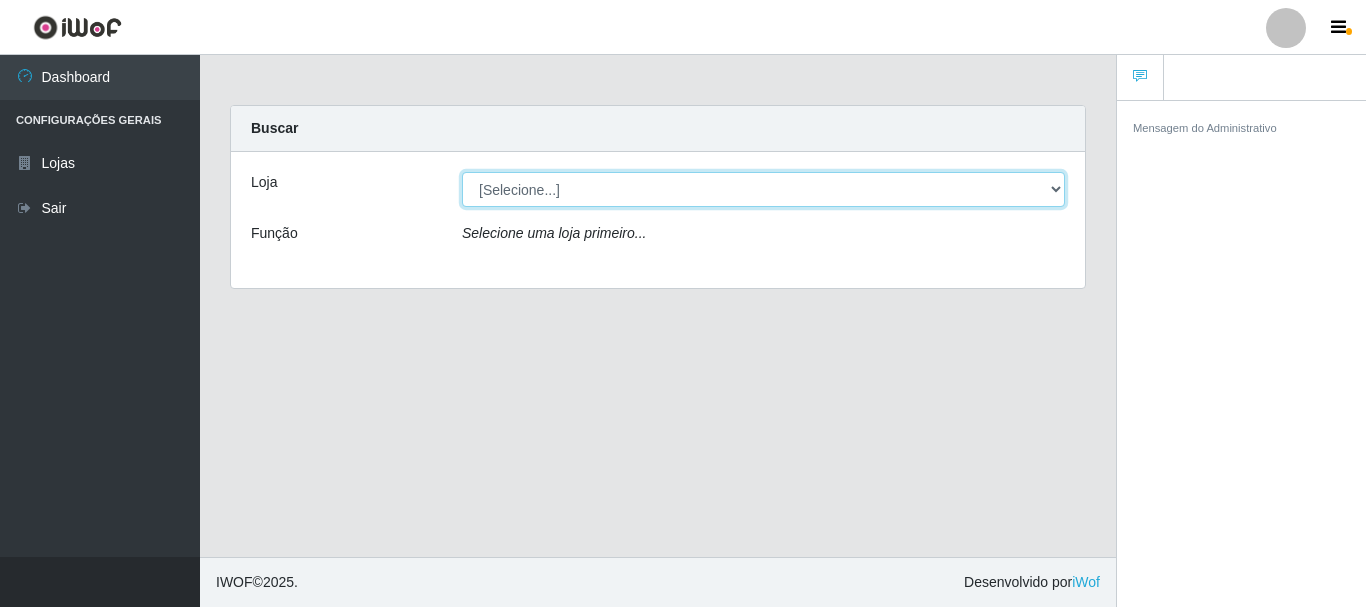 select on "64" 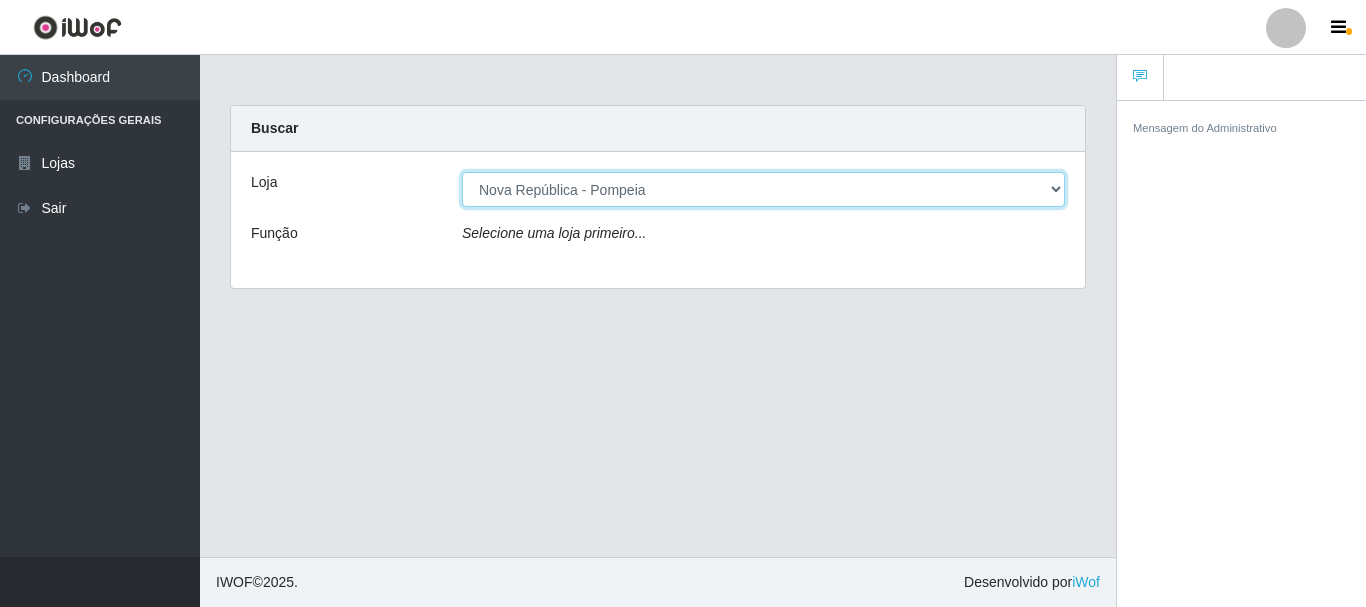 click on "[Selecione...] [GEOGRAPHIC_DATA] [GEOGRAPHIC_DATA]" at bounding box center [763, 189] 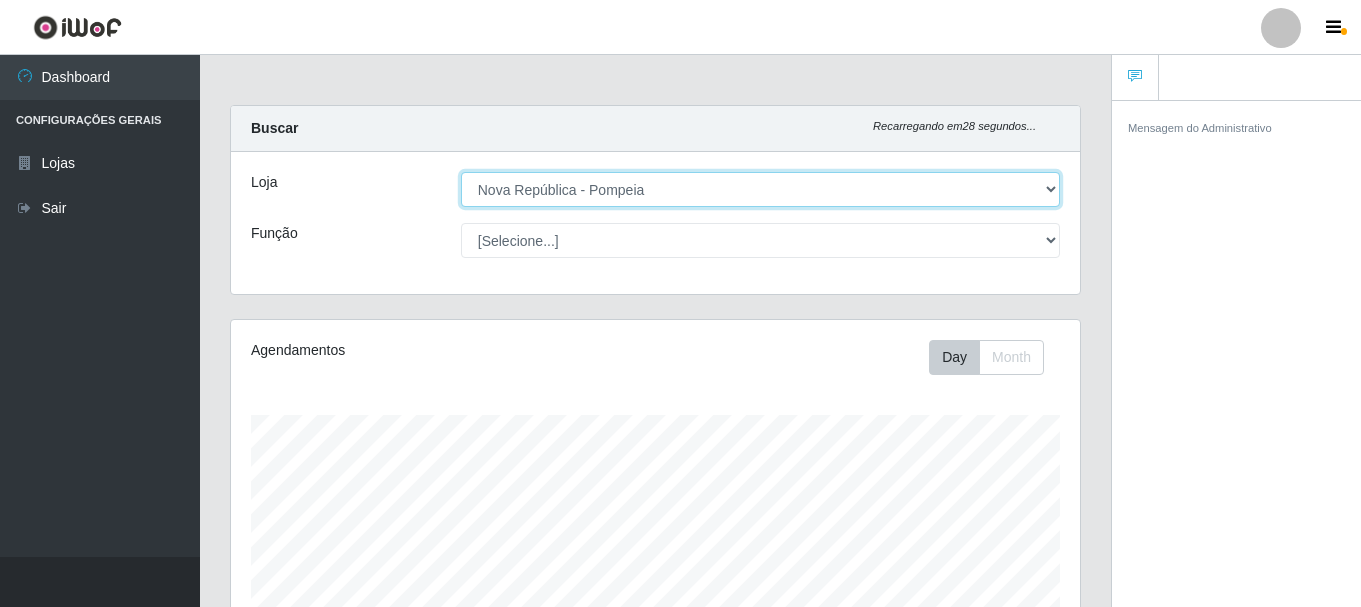 scroll, scrollTop: 999585, scrollLeft: 999151, axis: both 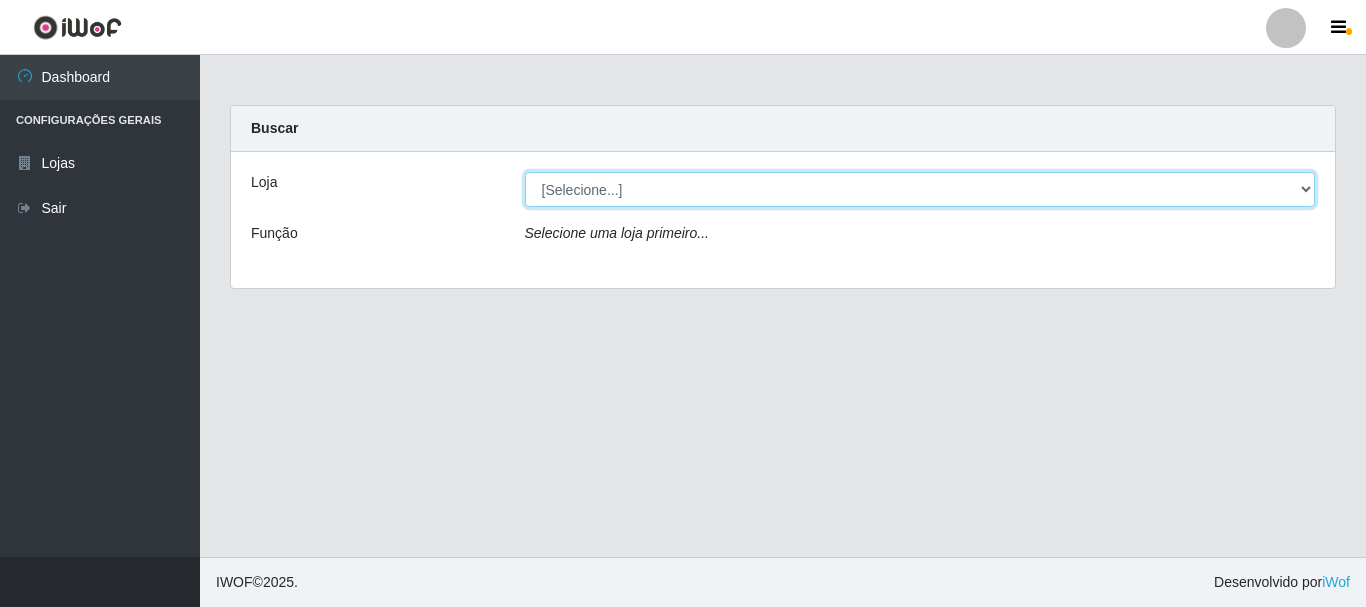 drag, startPoint x: 1304, startPoint y: 190, endPoint x: 1278, endPoint y: 180, distance: 27.856777 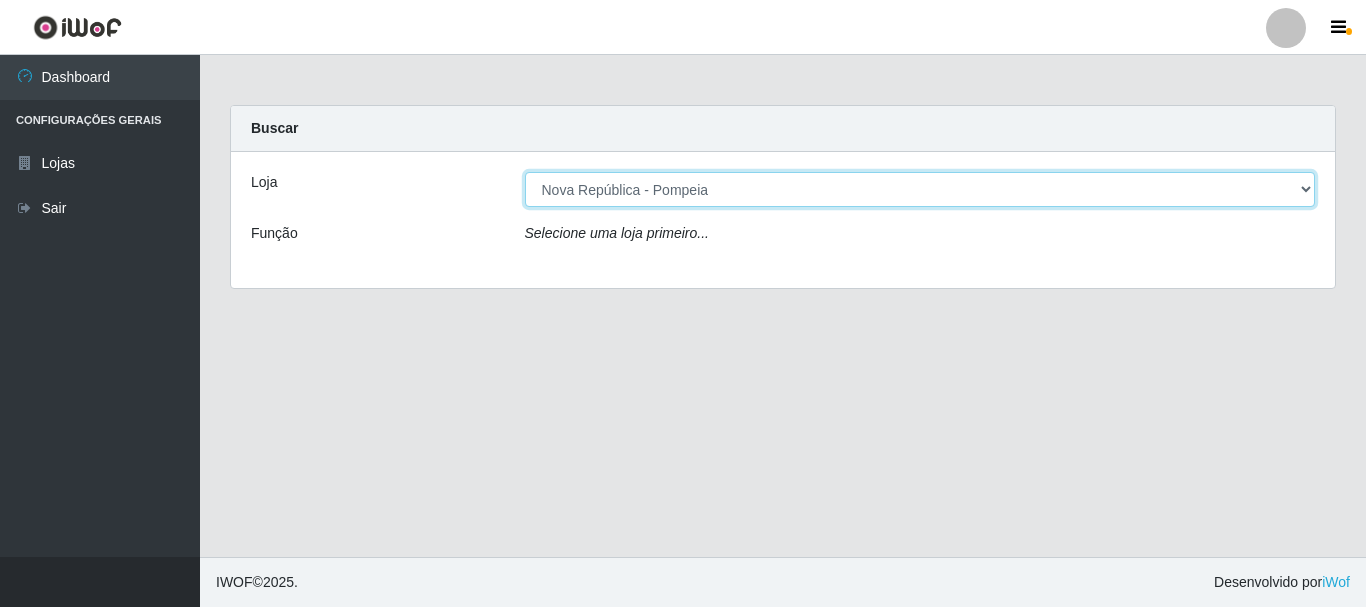 click on "[Selecione...] [GEOGRAPHIC_DATA] [GEOGRAPHIC_DATA]" at bounding box center (920, 189) 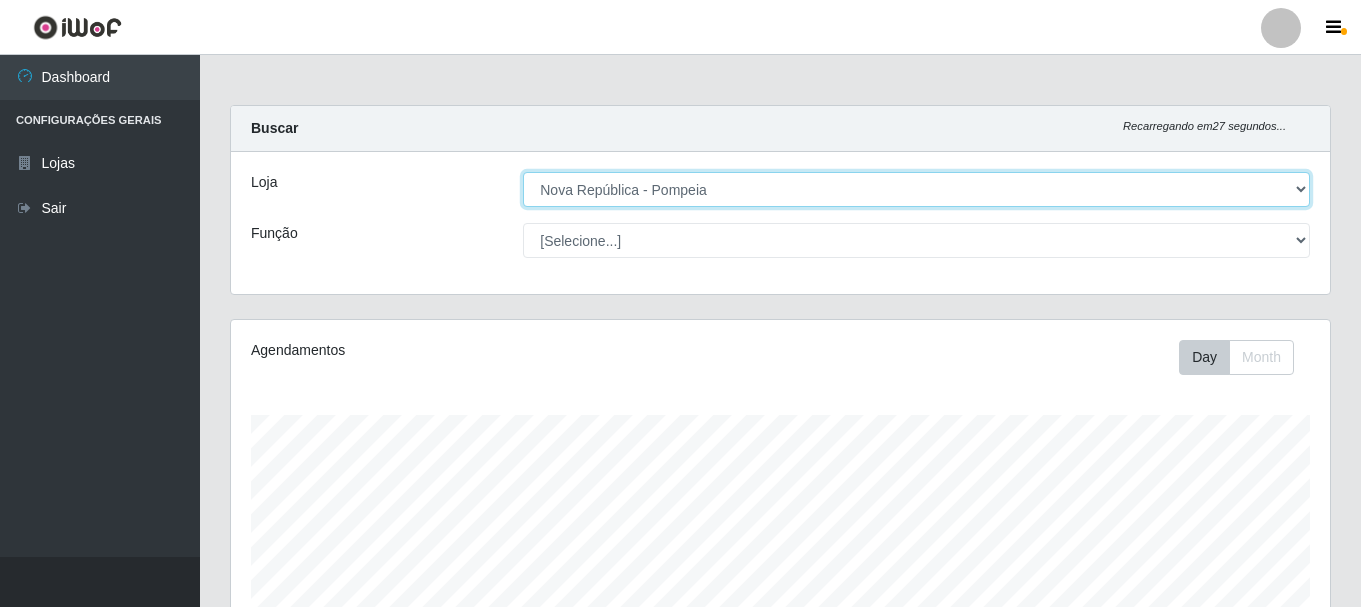 scroll, scrollTop: 999585, scrollLeft: 998901, axis: both 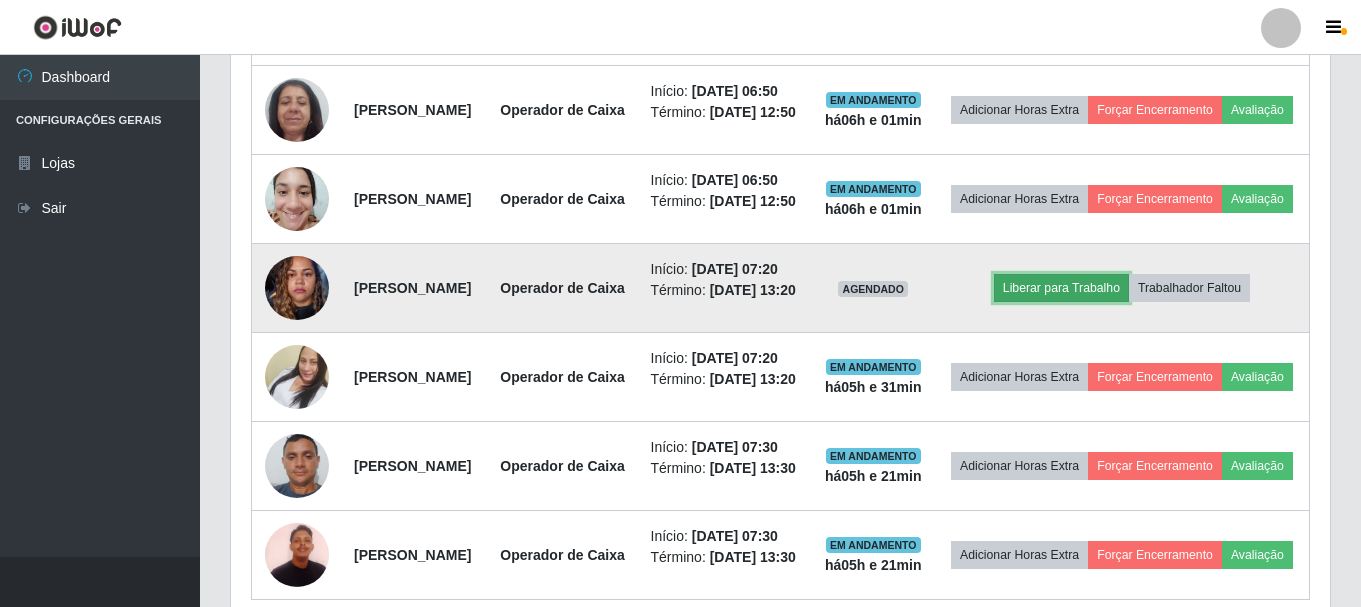 click on "Liberar para Trabalho" at bounding box center (1061, 288) 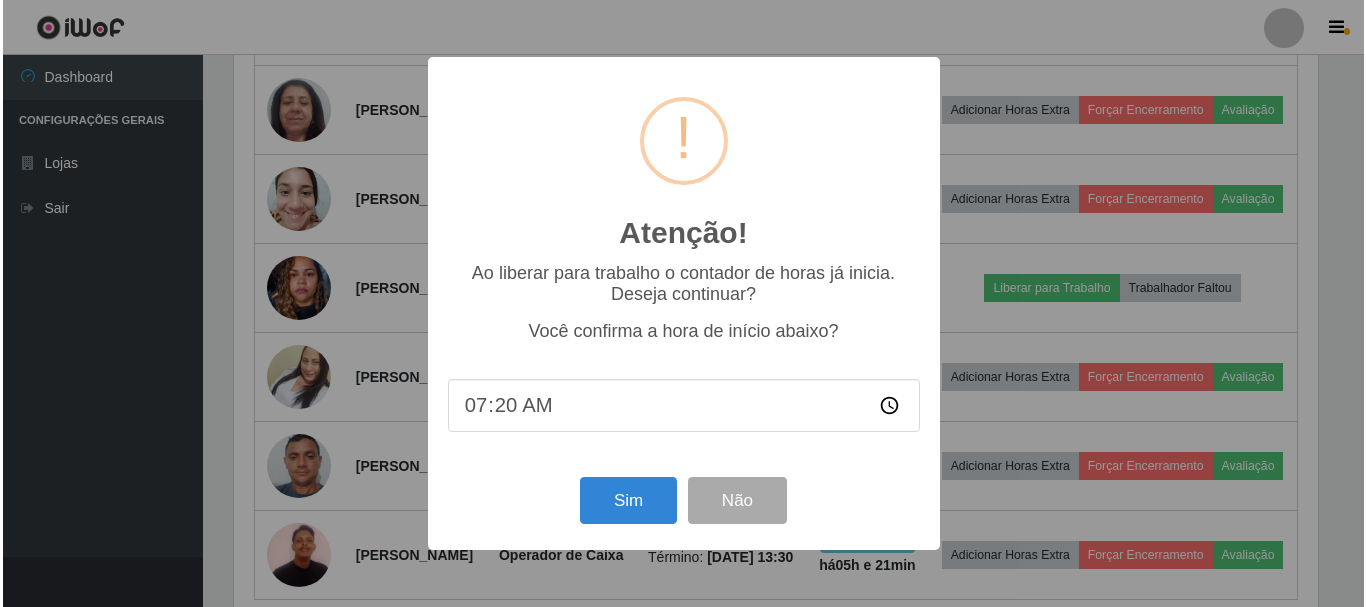 scroll, scrollTop: 999585, scrollLeft: 998911, axis: both 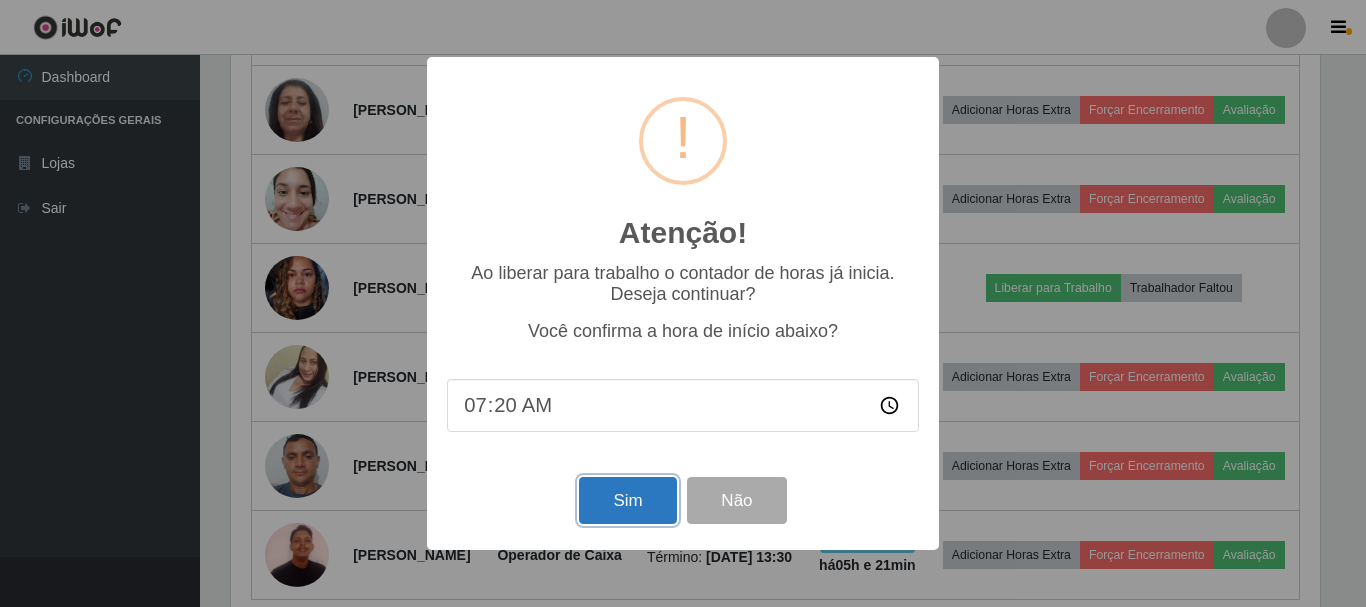 click on "Sim" at bounding box center [627, 500] 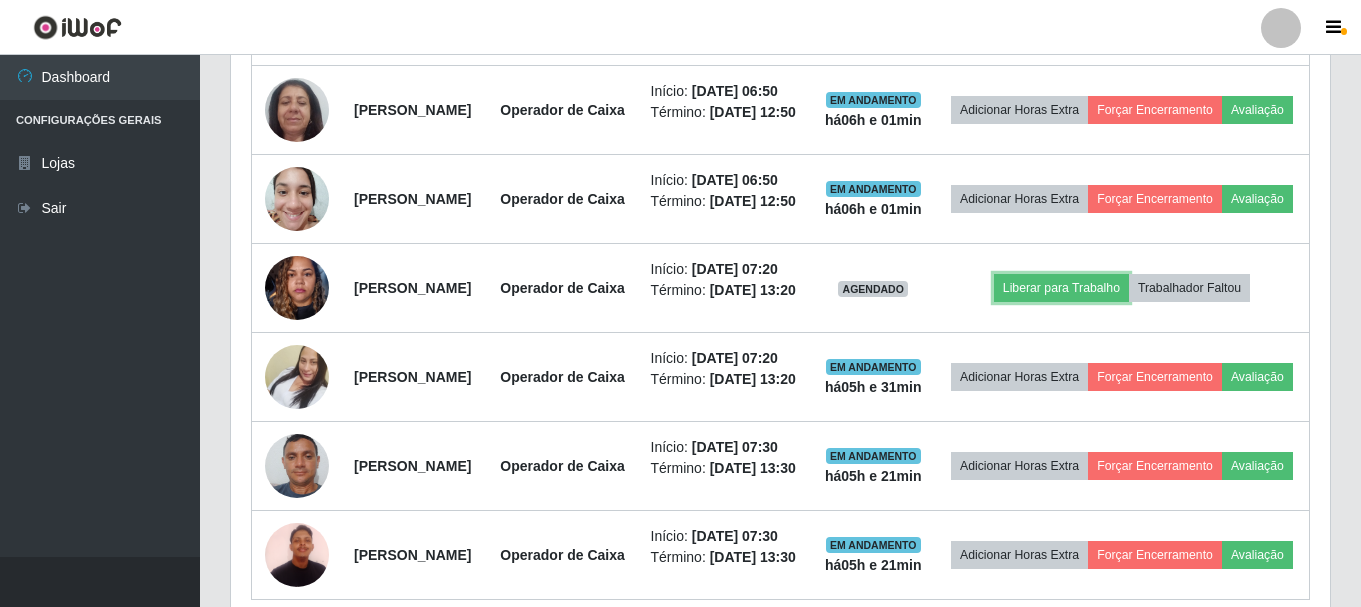 scroll, scrollTop: 999585, scrollLeft: 998901, axis: both 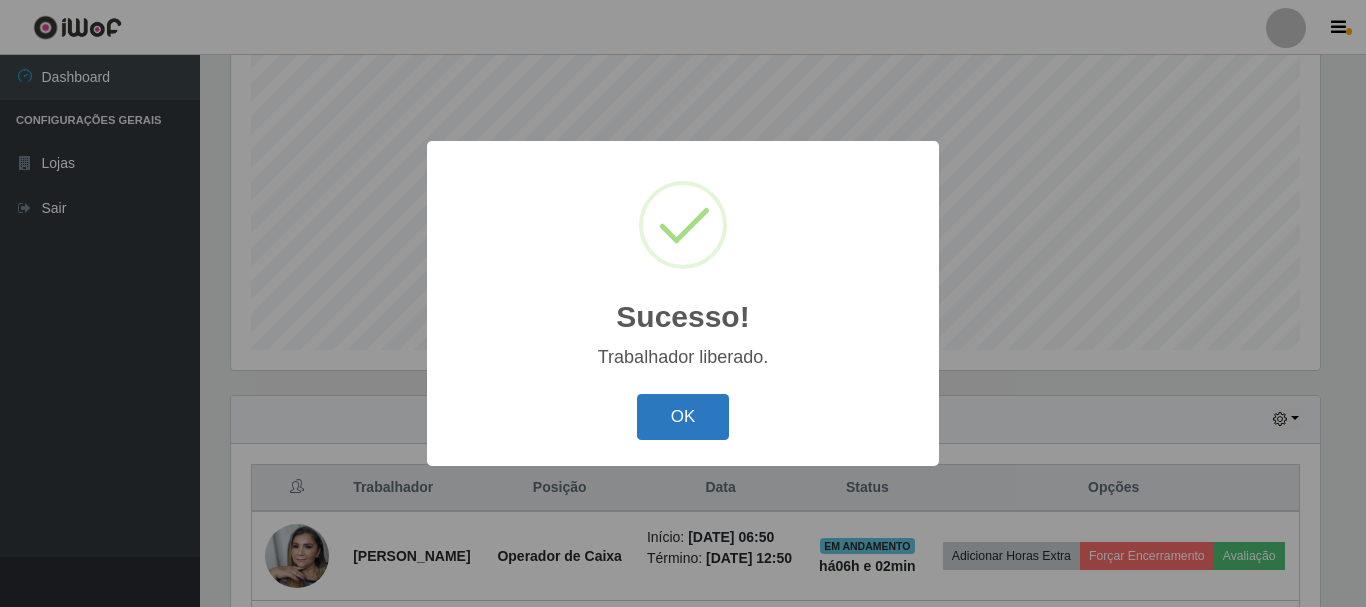 click on "OK" at bounding box center (683, 417) 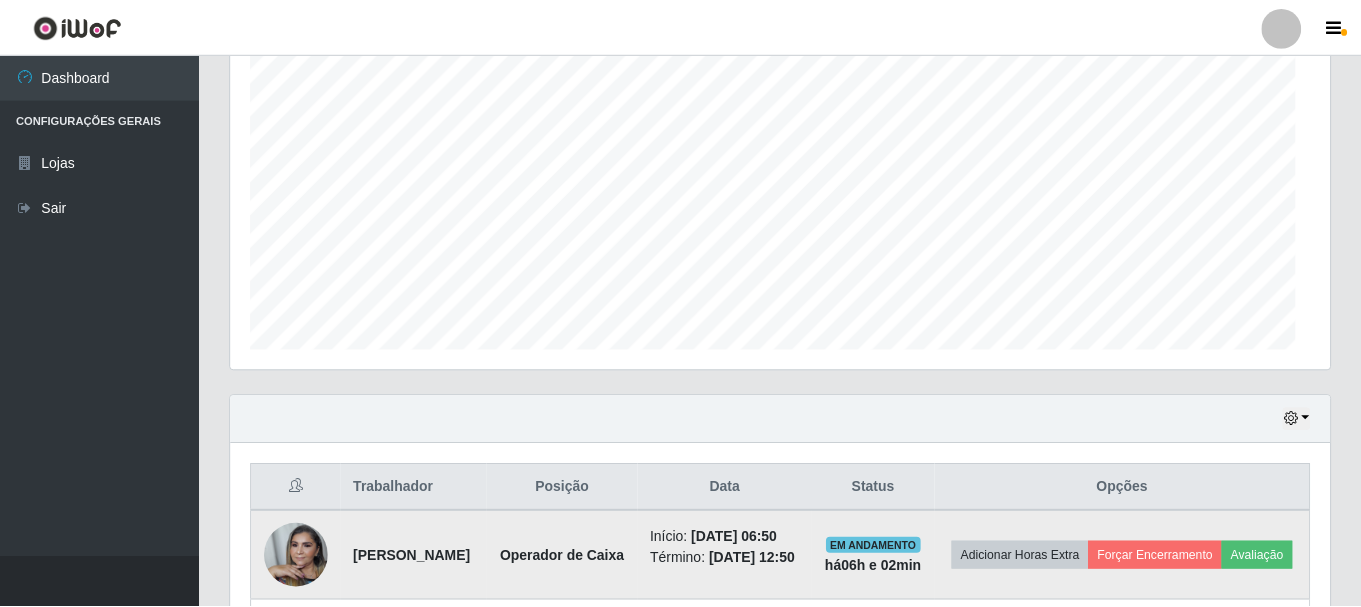 scroll, scrollTop: 999585, scrollLeft: 998901, axis: both 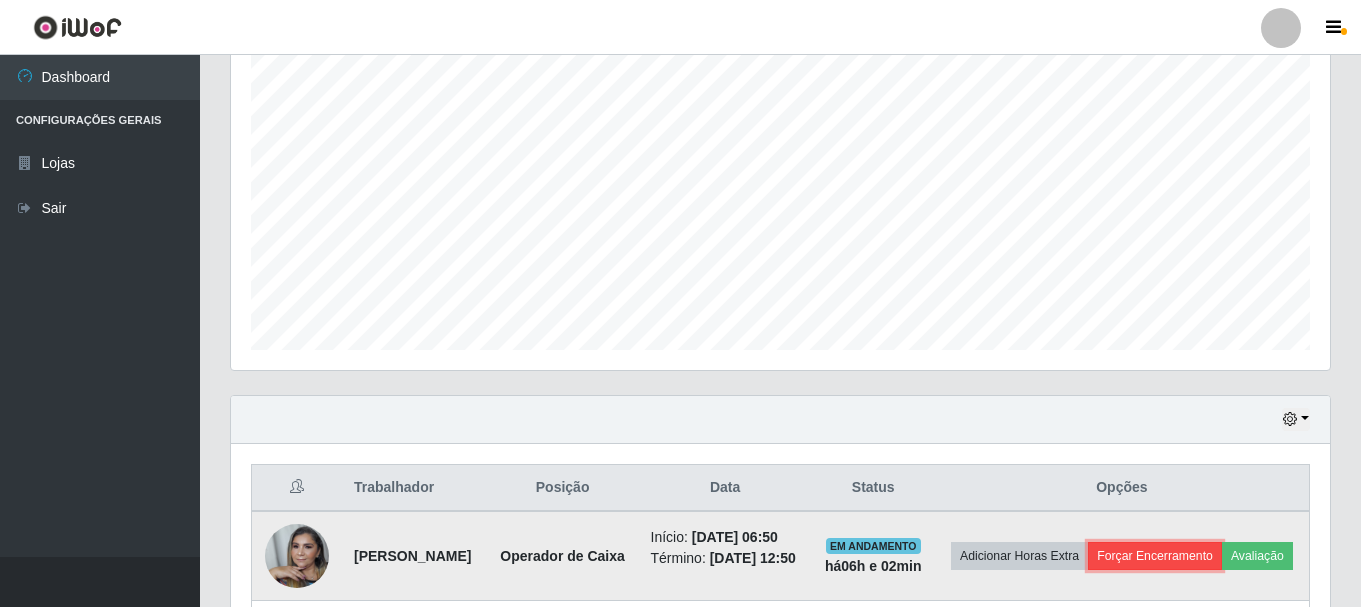click on "Forçar Encerramento" at bounding box center [1155, 556] 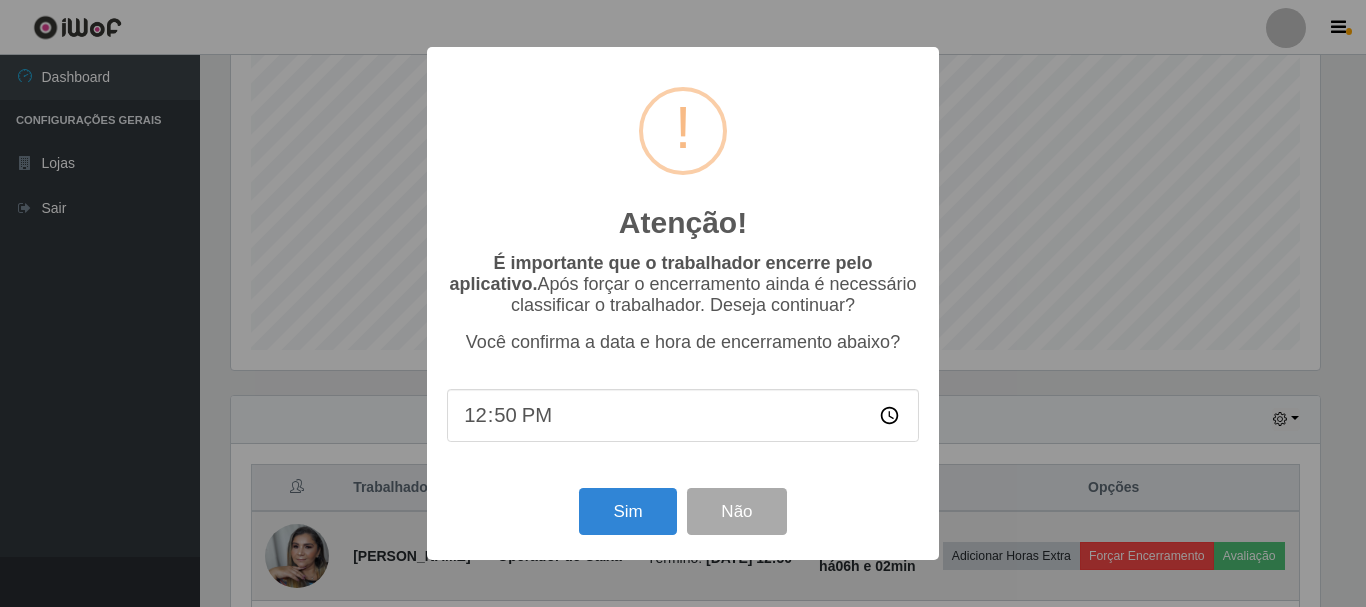 scroll, scrollTop: 999585, scrollLeft: 998911, axis: both 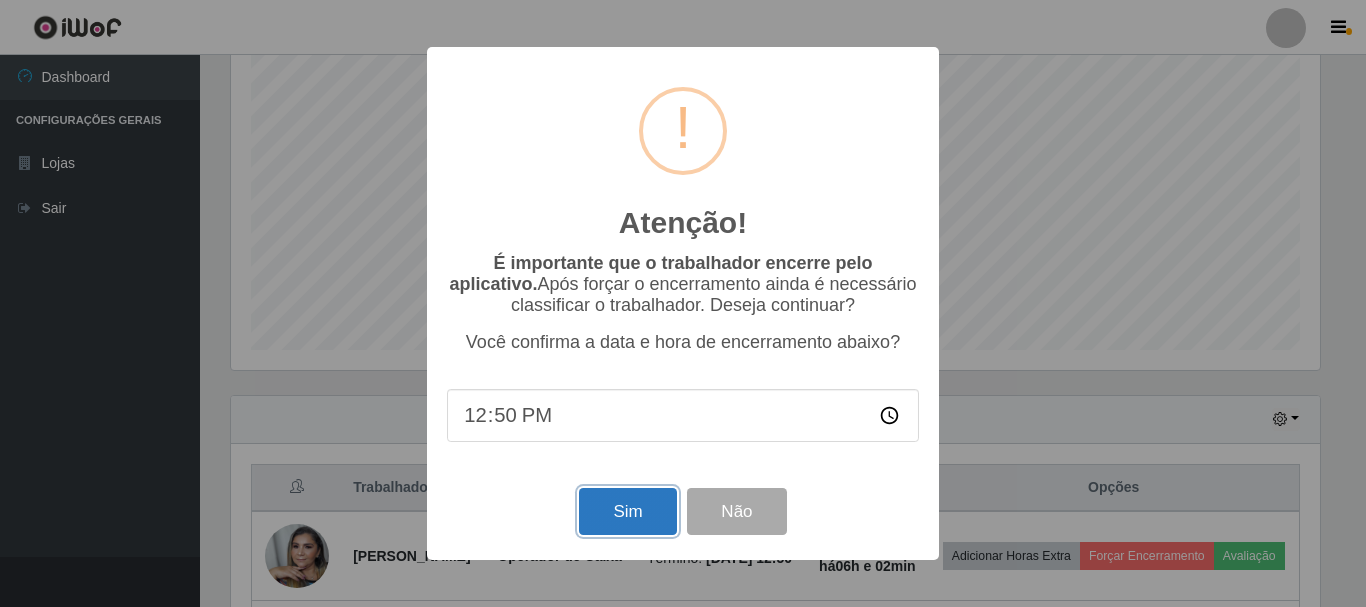 click on "Sim" at bounding box center (627, 511) 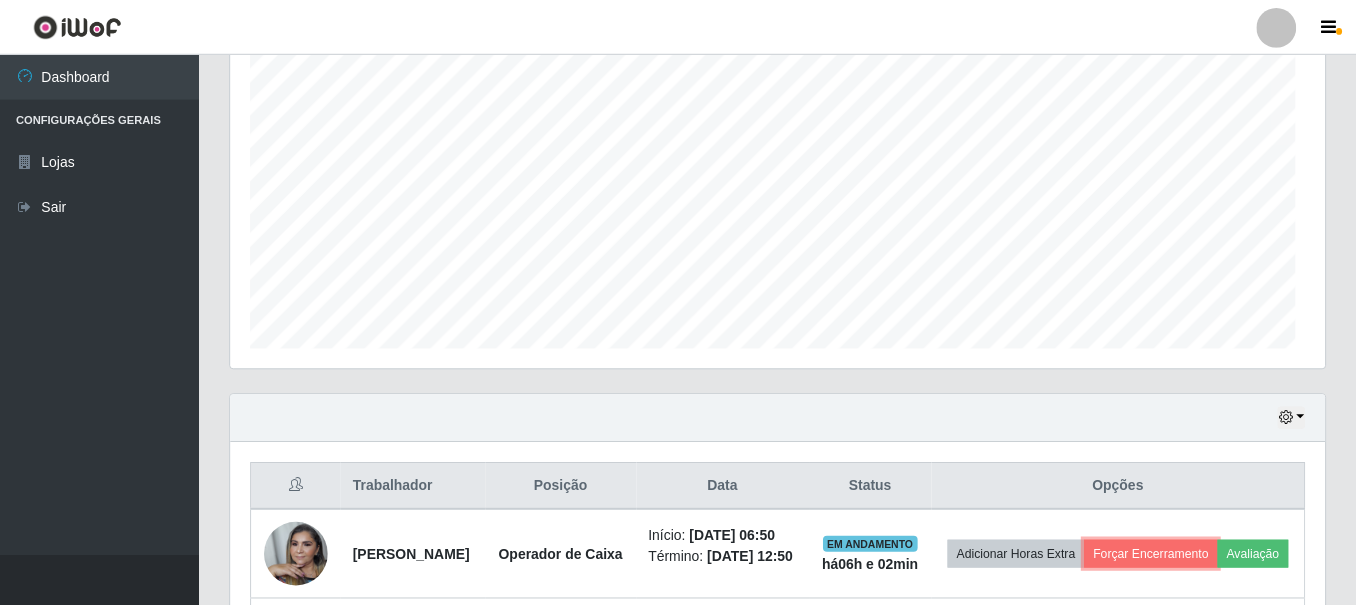 scroll, scrollTop: 999585, scrollLeft: 998901, axis: both 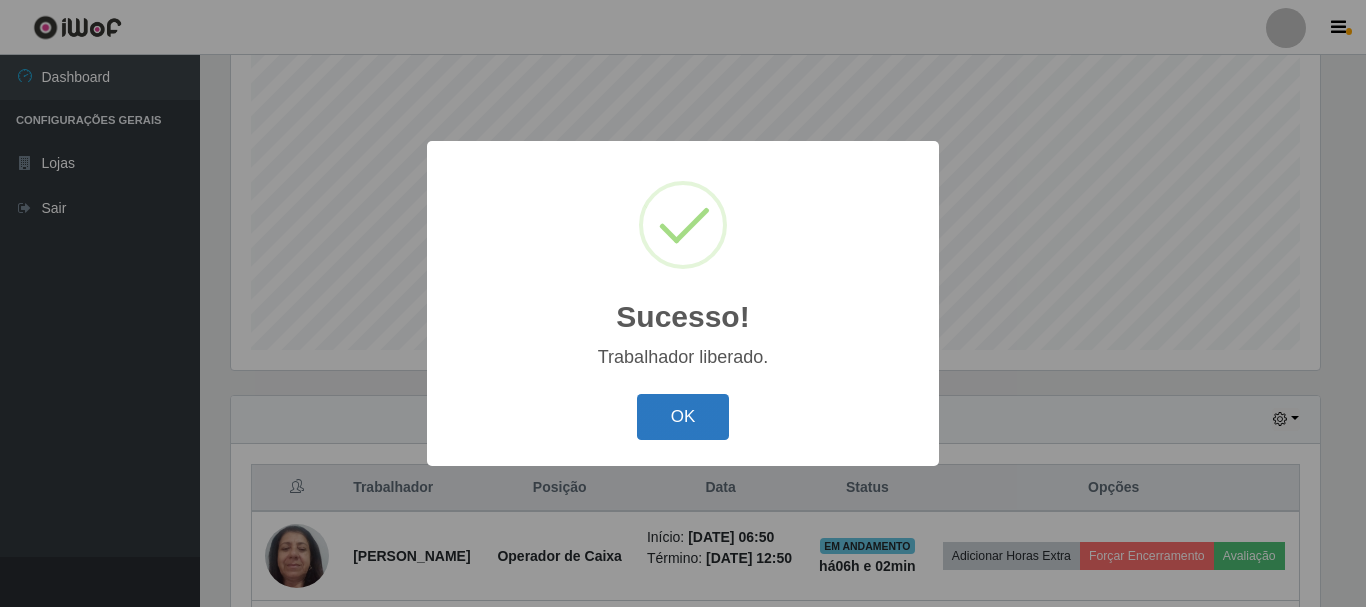 click on "OK" at bounding box center (683, 417) 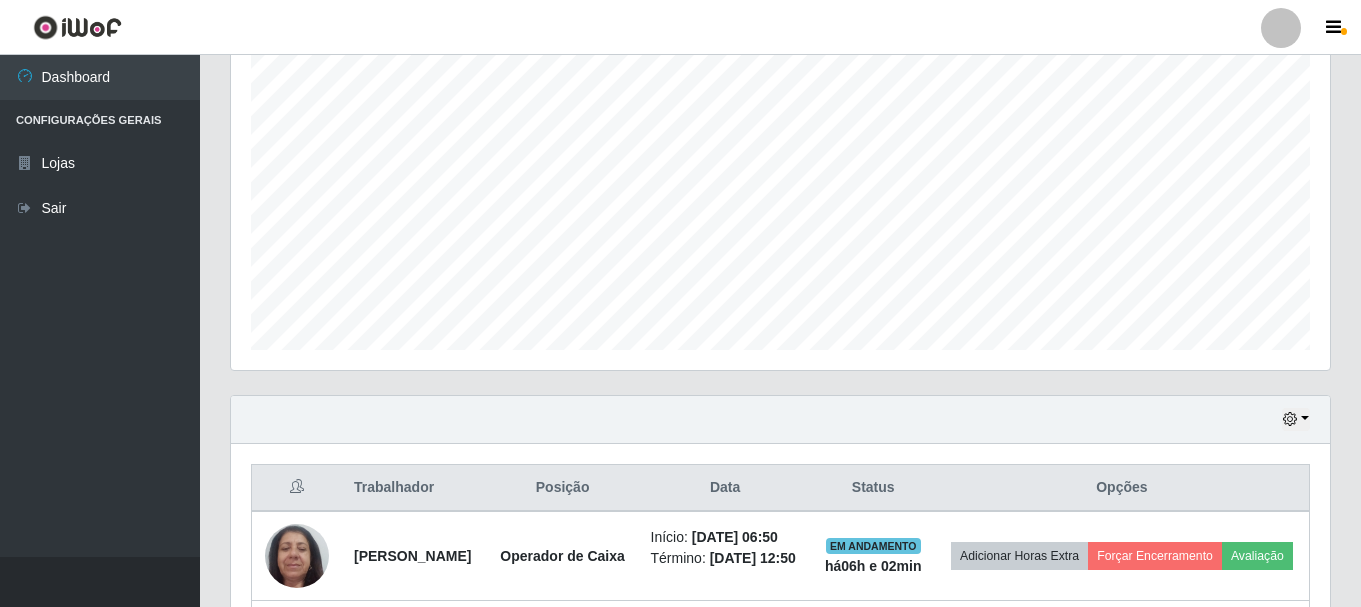 scroll, scrollTop: 999585, scrollLeft: 998901, axis: both 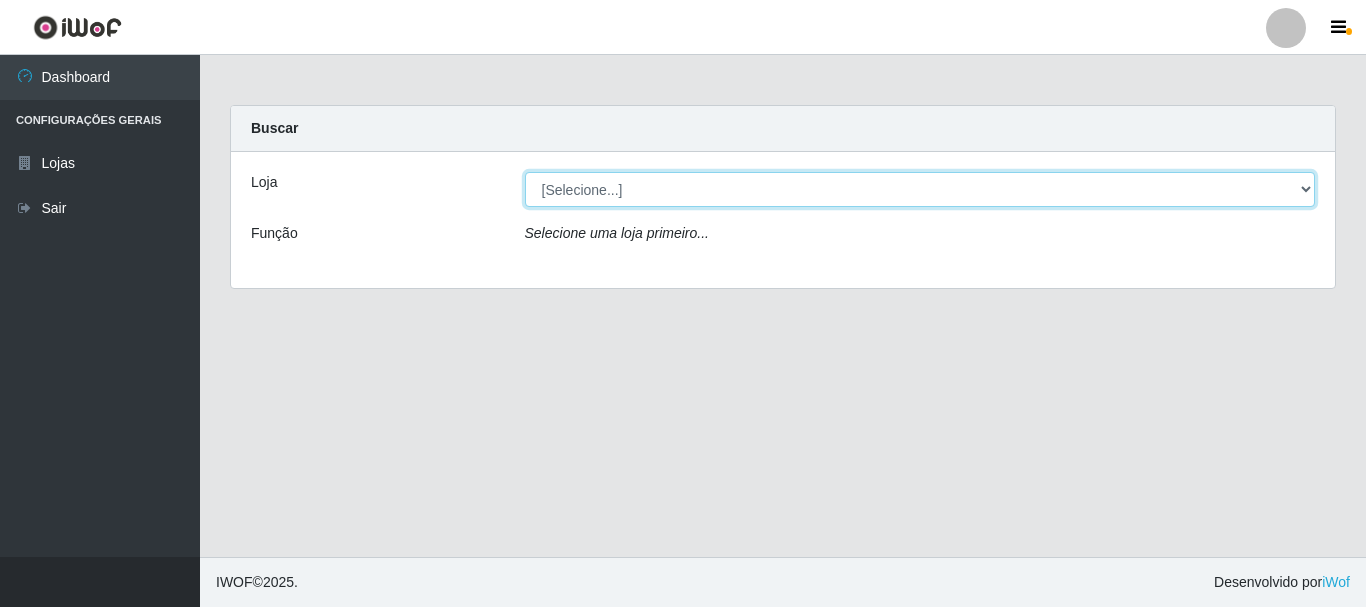 drag, startPoint x: 1297, startPoint y: 181, endPoint x: 1040, endPoint y: 204, distance: 258.02713 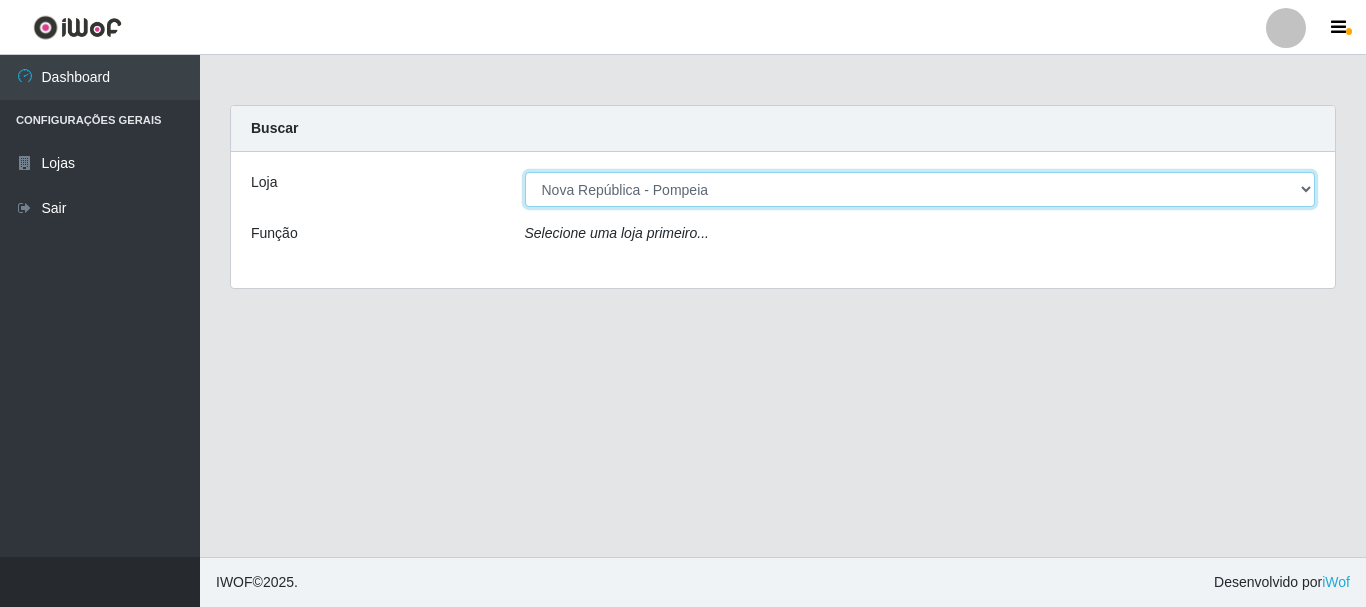 click on "[Selecione...] [GEOGRAPHIC_DATA] [GEOGRAPHIC_DATA]" at bounding box center [920, 189] 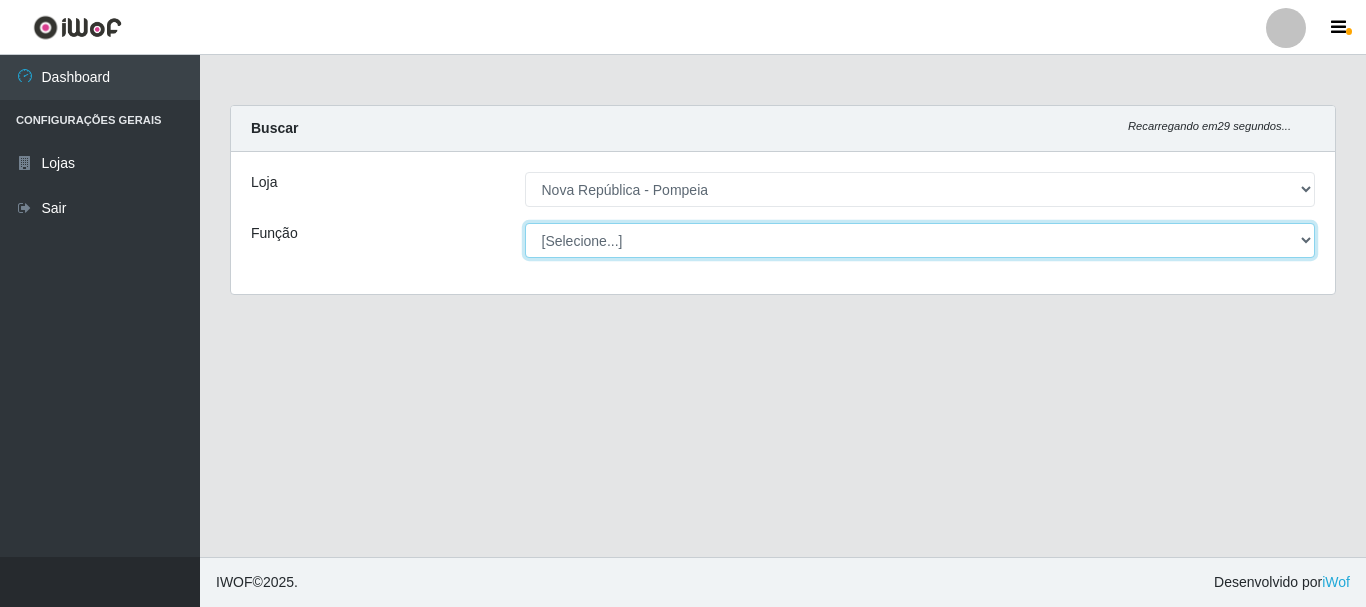click on "[Selecione...] Balconista Operador de Caixa Recepcionista Repositor" at bounding box center [920, 240] 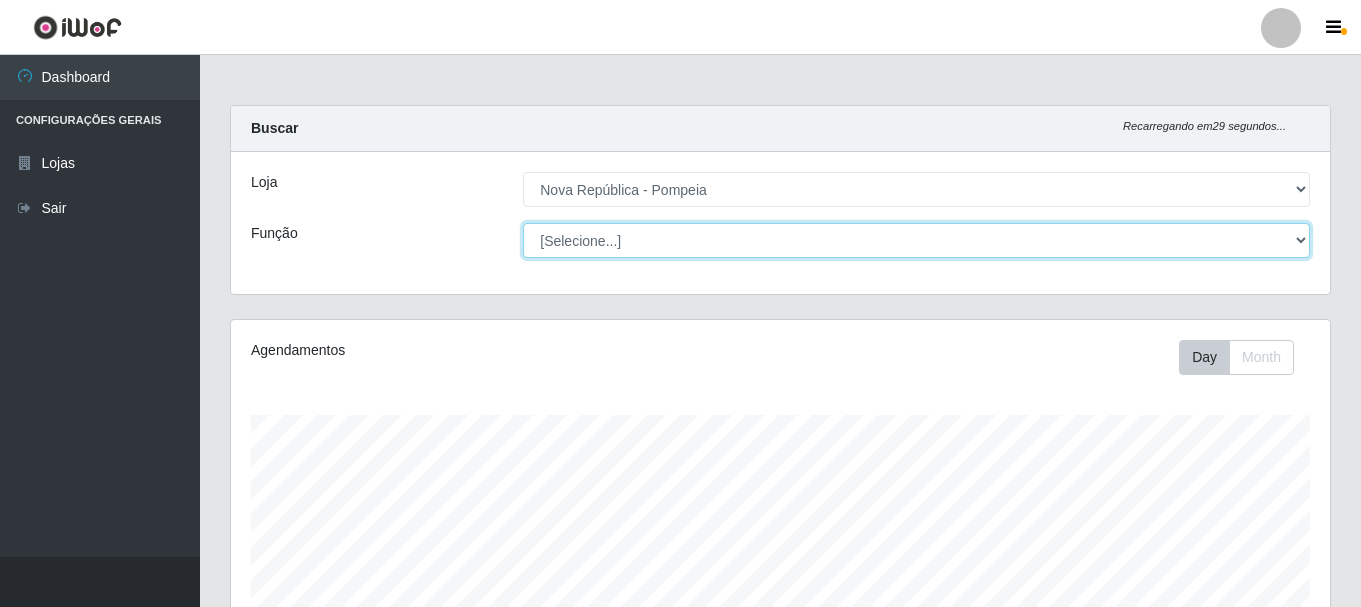 scroll, scrollTop: 999585, scrollLeft: 998901, axis: both 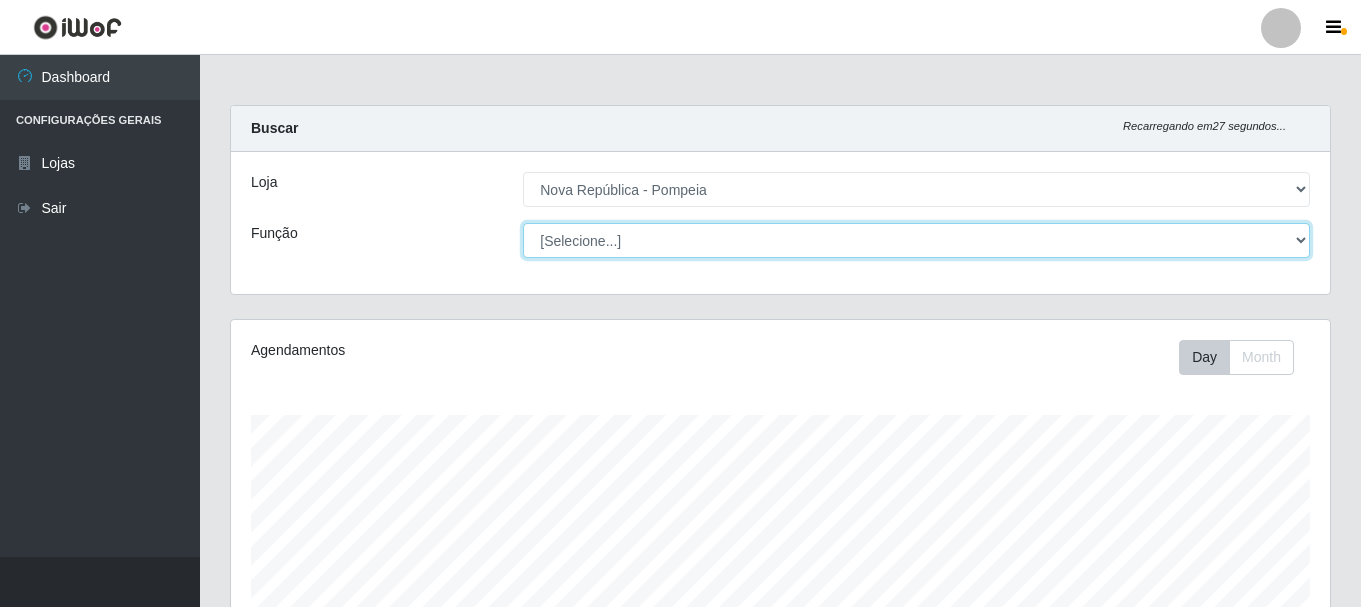 select on "22" 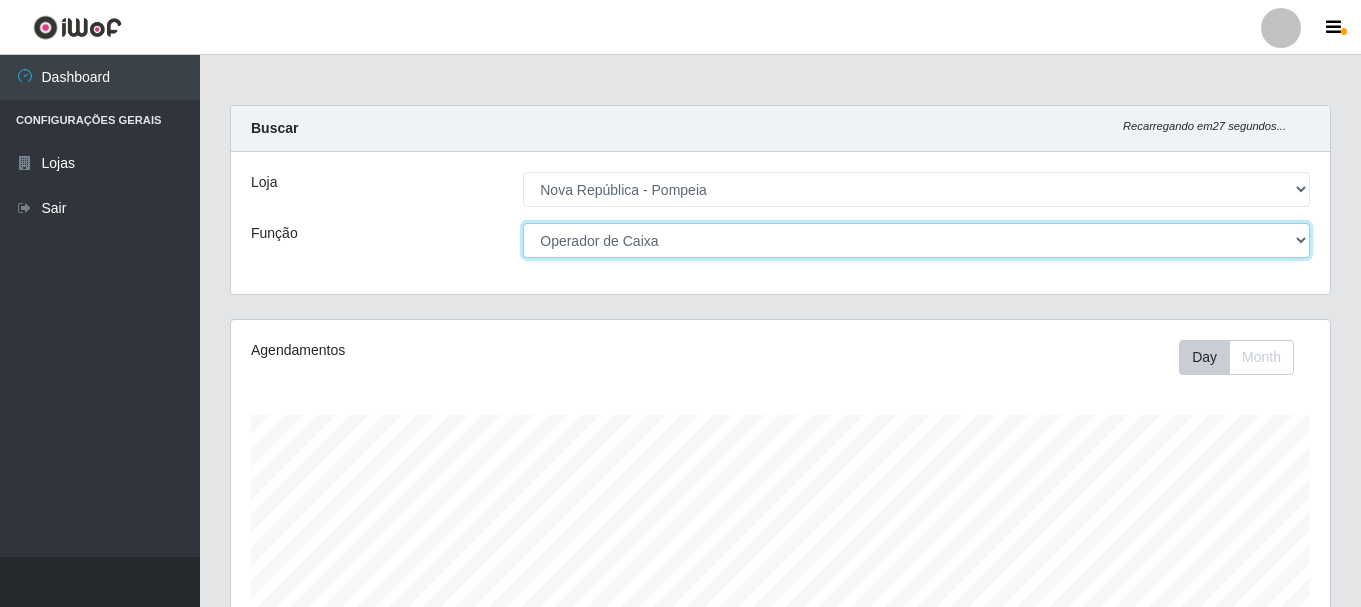 click on "[Selecione...] Balconista Operador de Caixa Recepcionista Repositor" at bounding box center [916, 240] 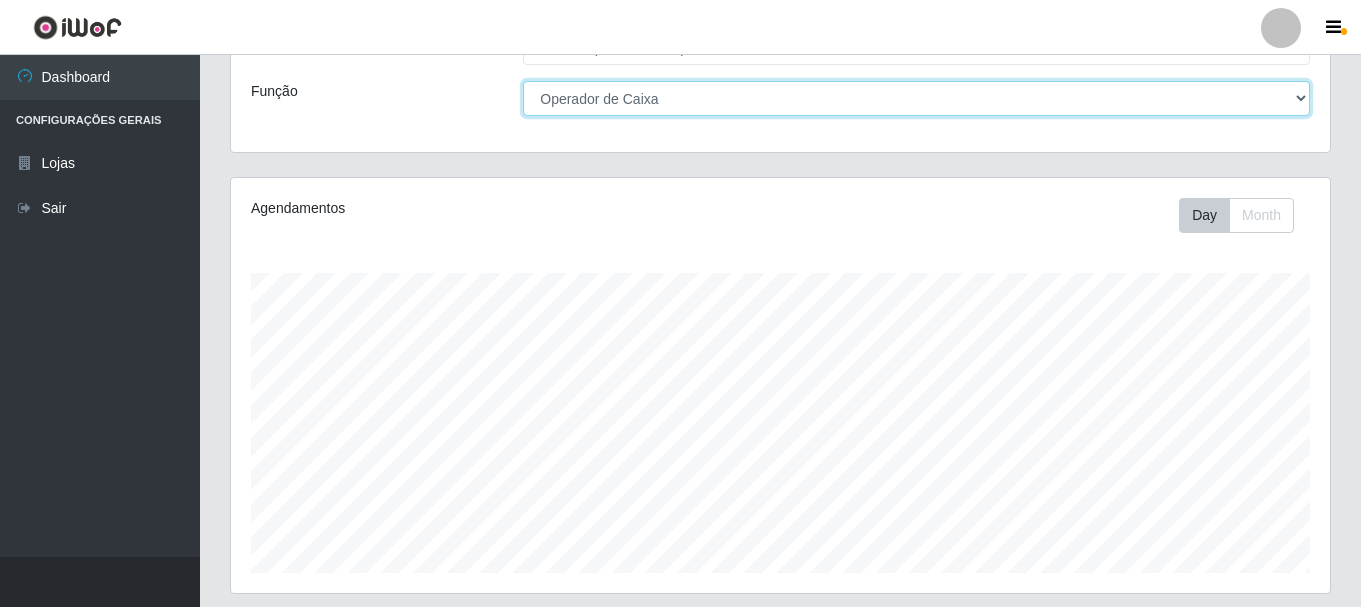 scroll, scrollTop: 758, scrollLeft: 0, axis: vertical 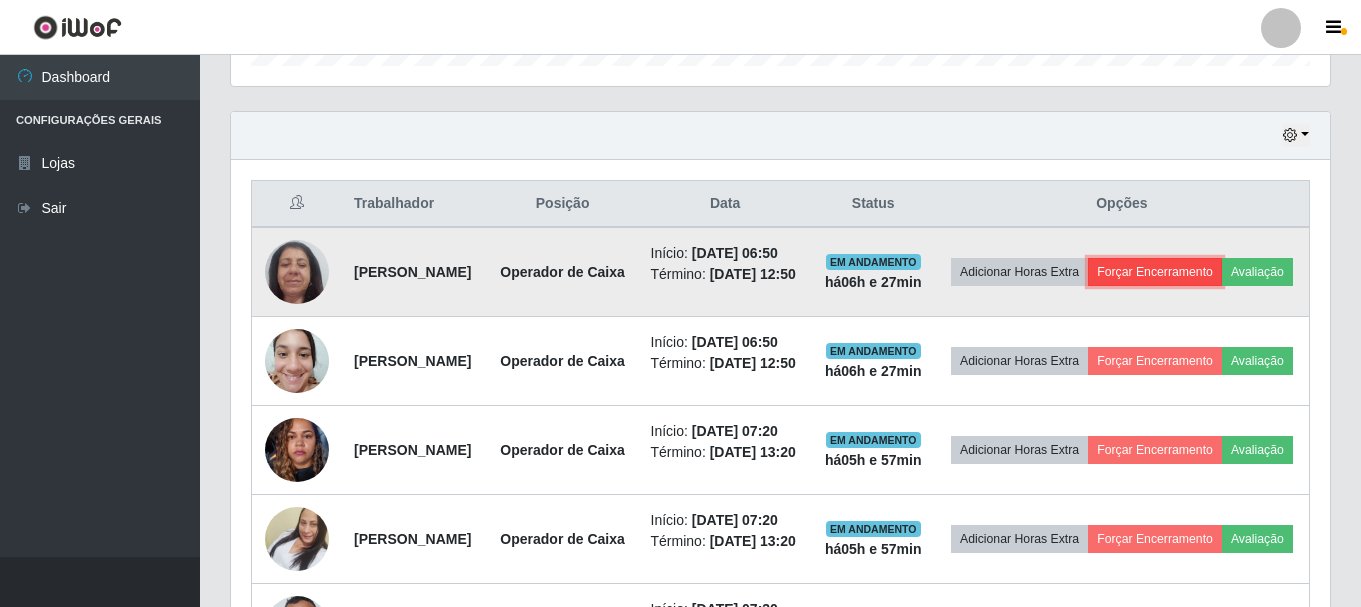 click on "Forçar Encerramento" at bounding box center (1155, 272) 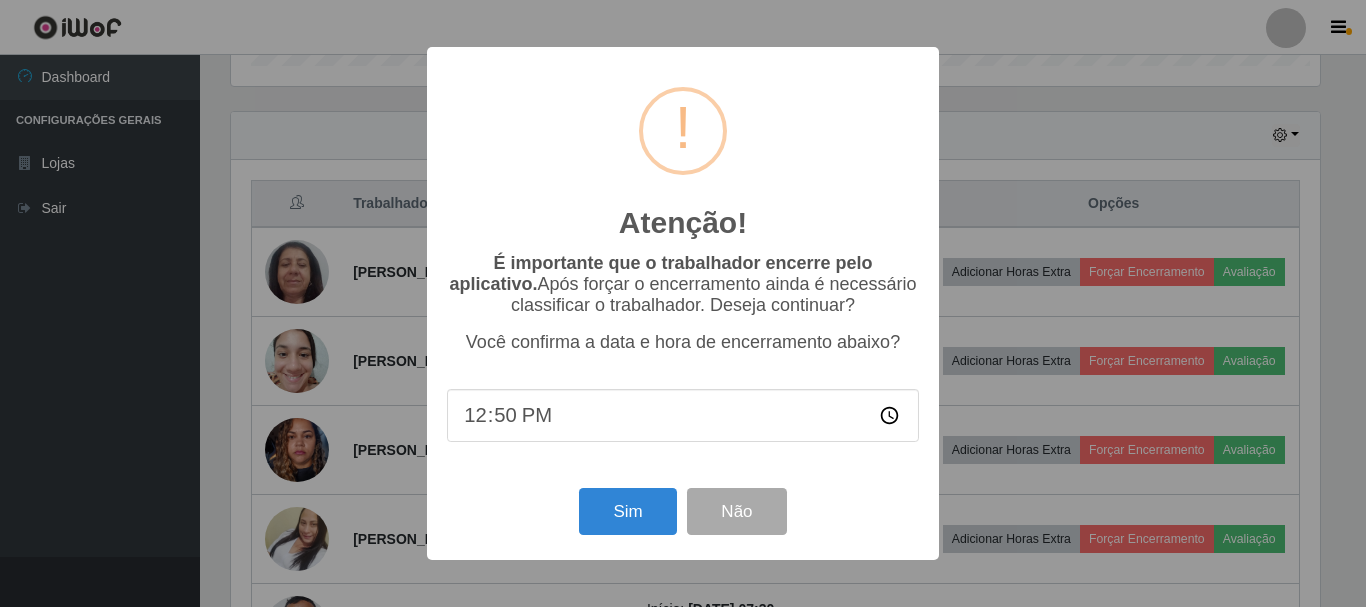 scroll, scrollTop: 999585, scrollLeft: 998911, axis: both 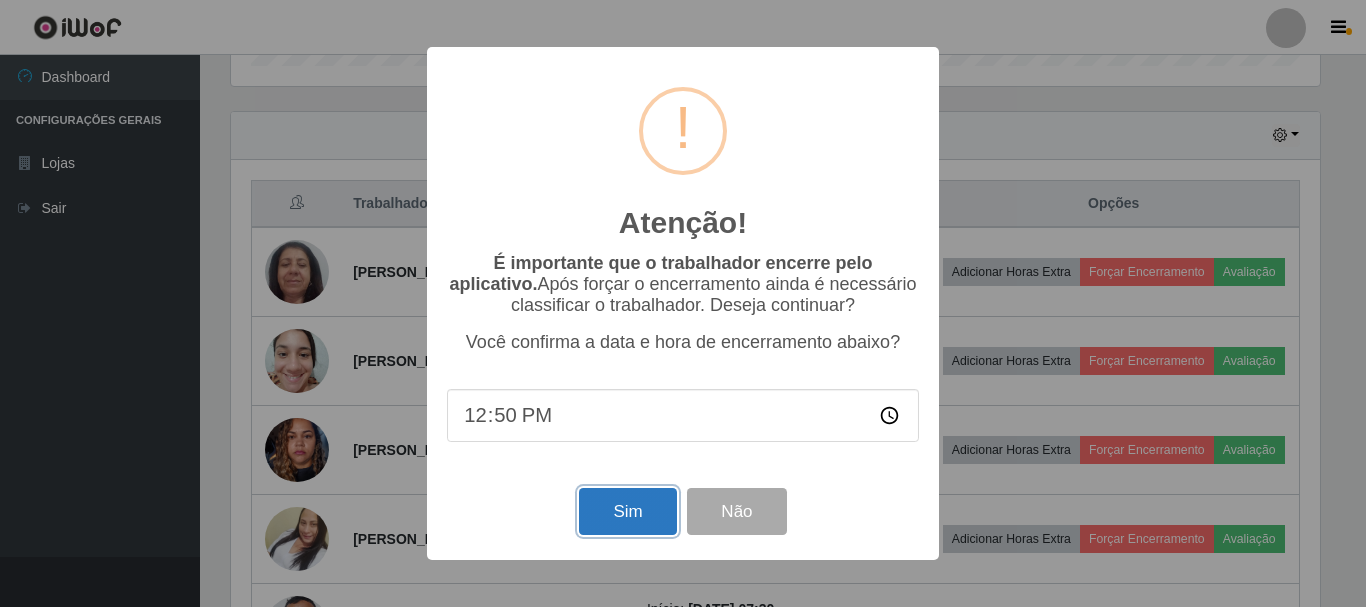 click on "Sim" at bounding box center [627, 511] 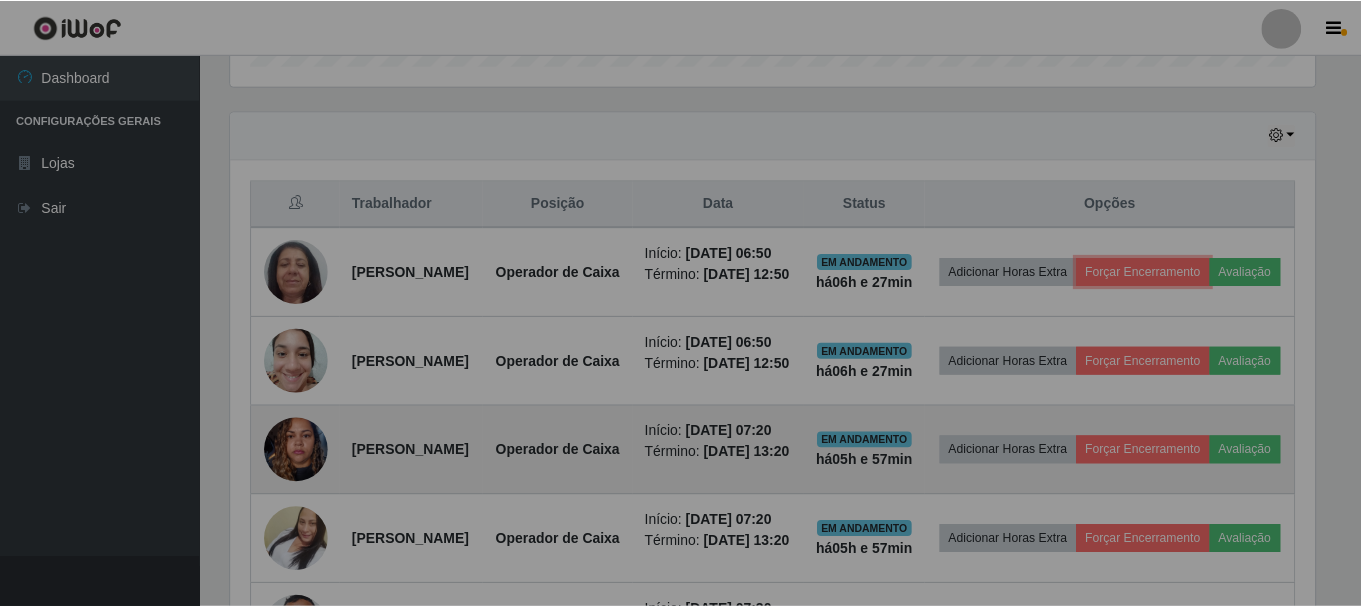 scroll, scrollTop: 999585, scrollLeft: 998901, axis: both 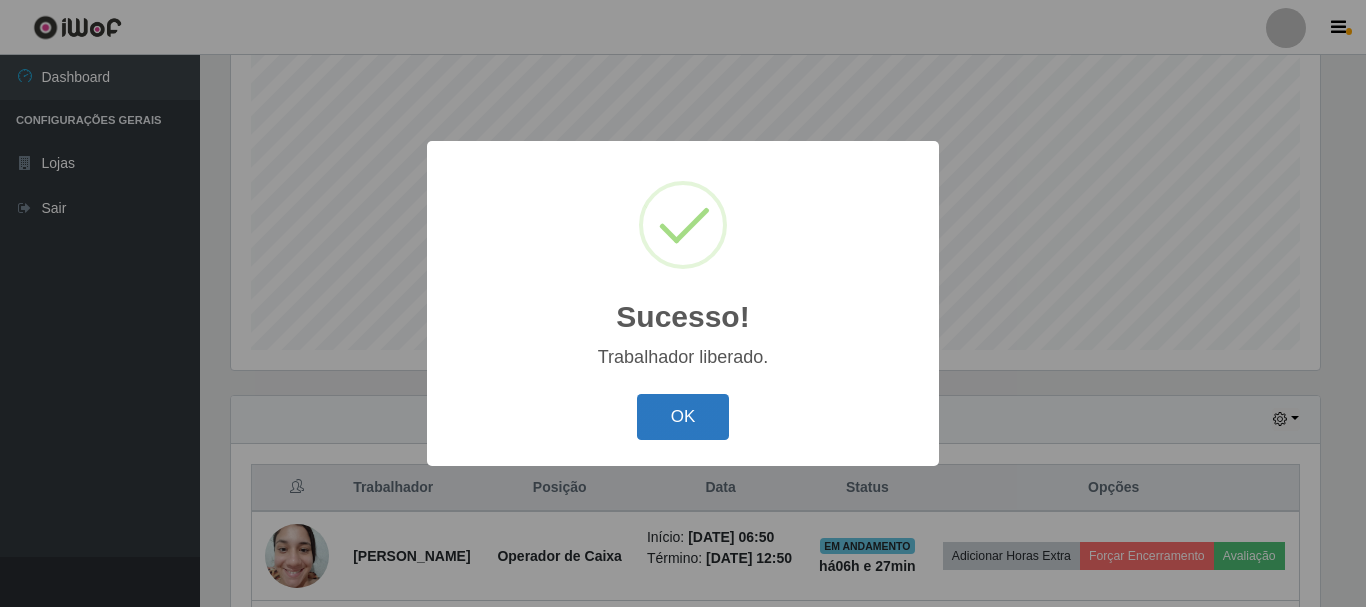 click on "OK" at bounding box center (683, 417) 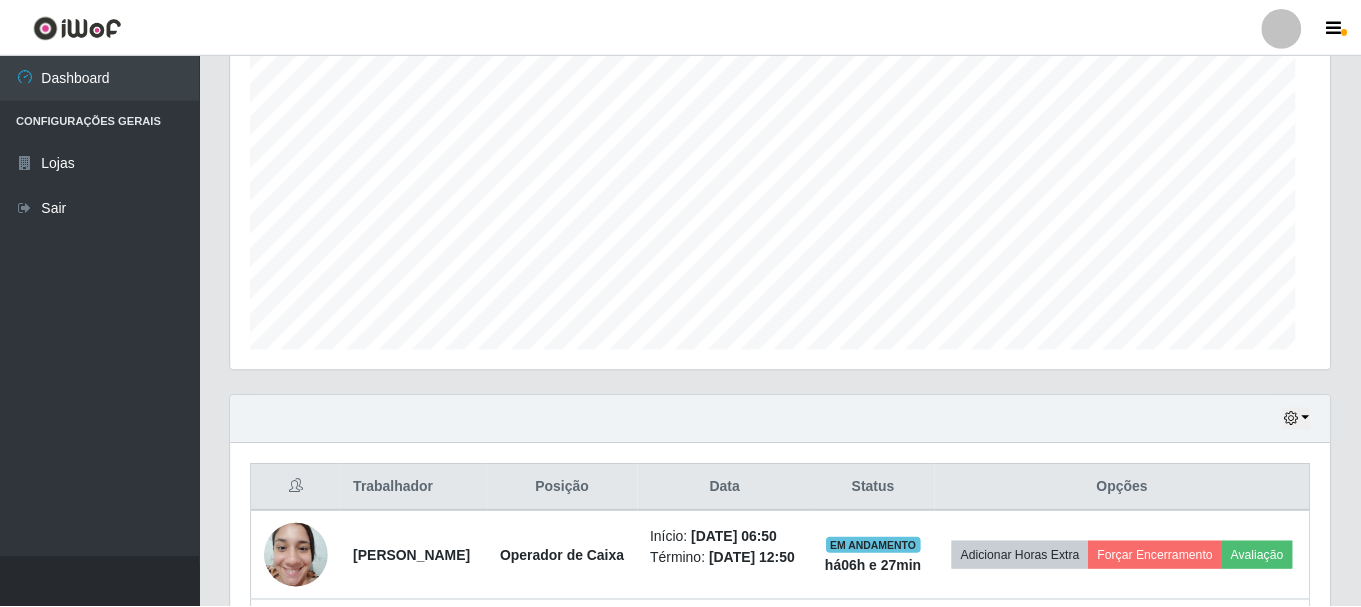 scroll, scrollTop: 999585, scrollLeft: 998901, axis: both 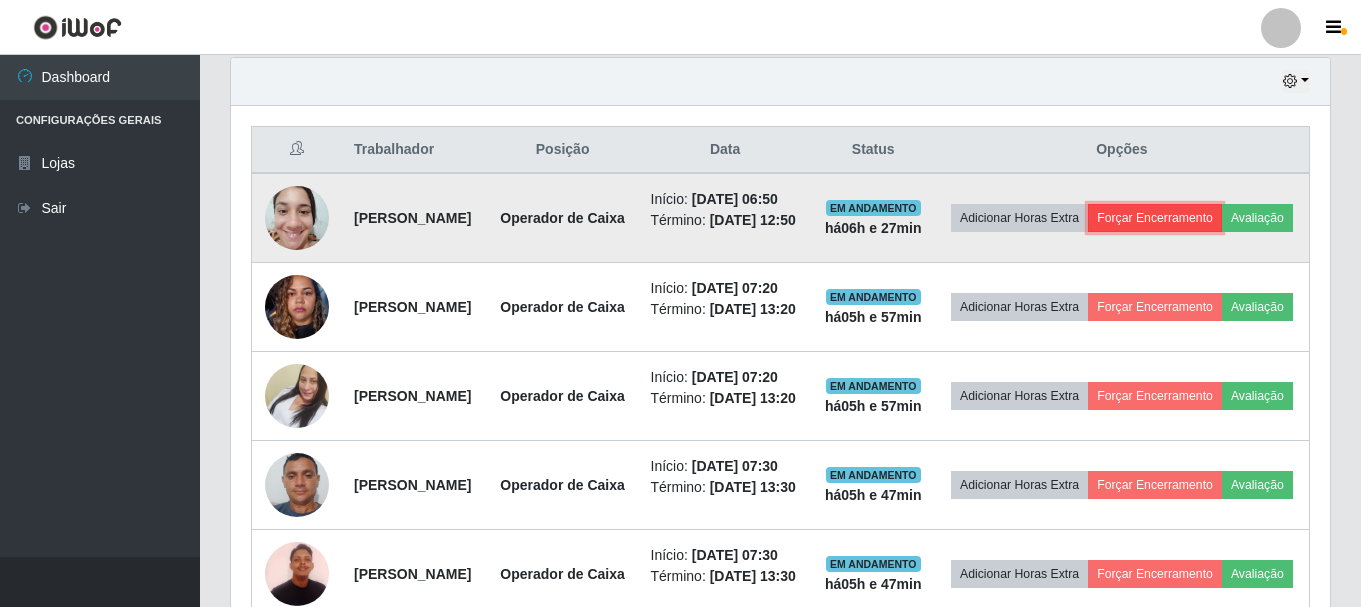 click on "Forçar Encerramento" at bounding box center [1155, 218] 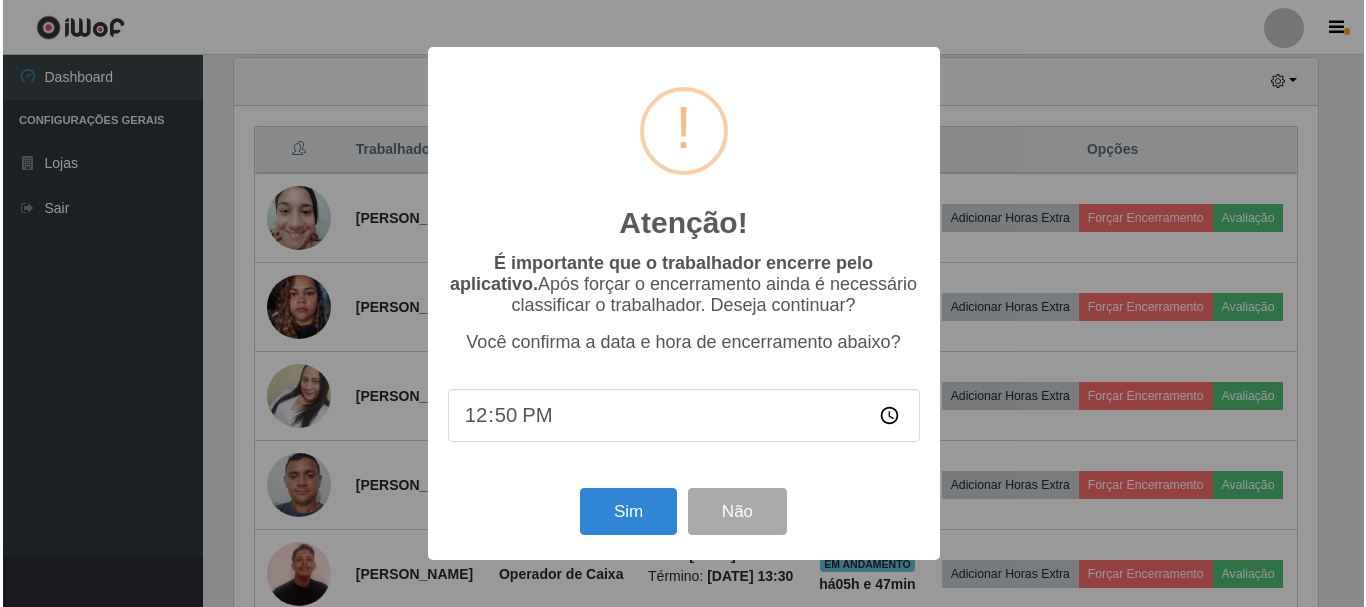 scroll, scrollTop: 999585, scrollLeft: 998911, axis: both 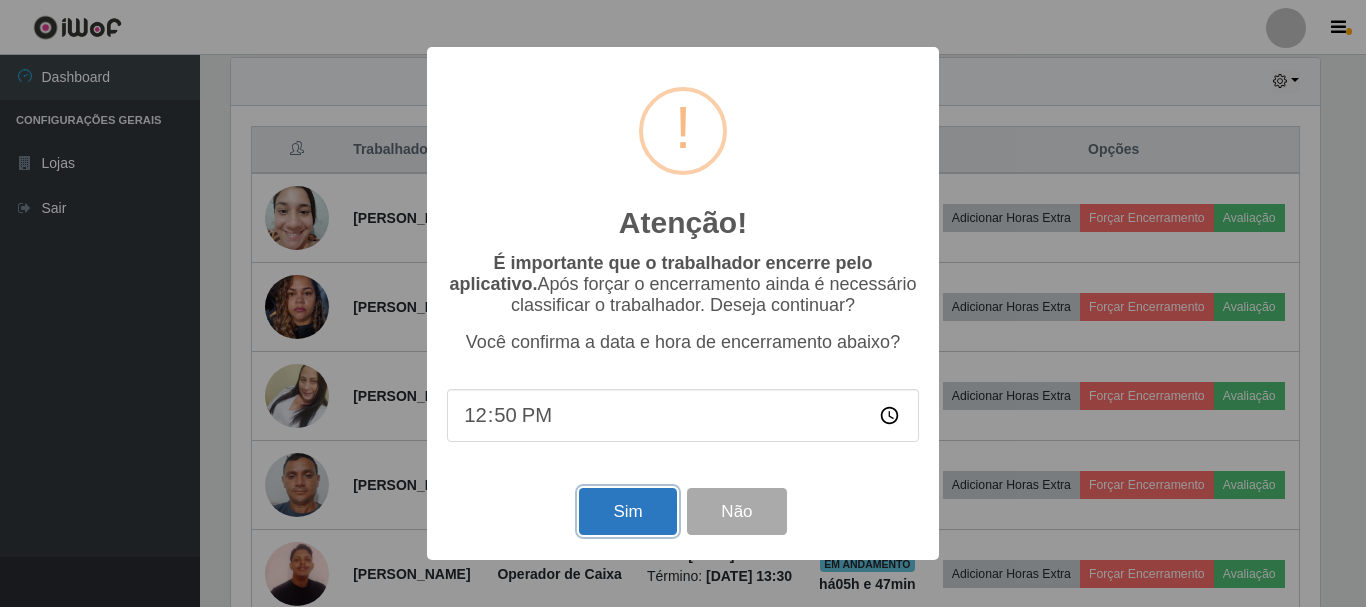 click on "Sim" at bounding box center [627, 511] 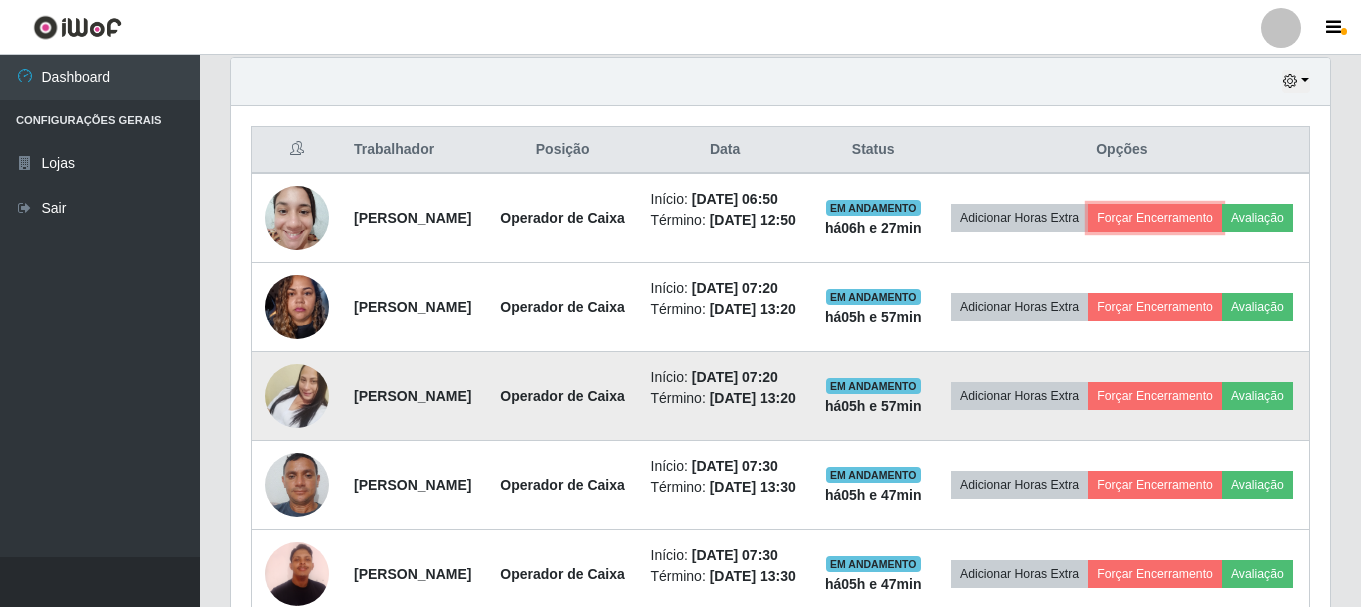 scroll, scrollTop: 999585, scrollLeft: 998901, axis: both 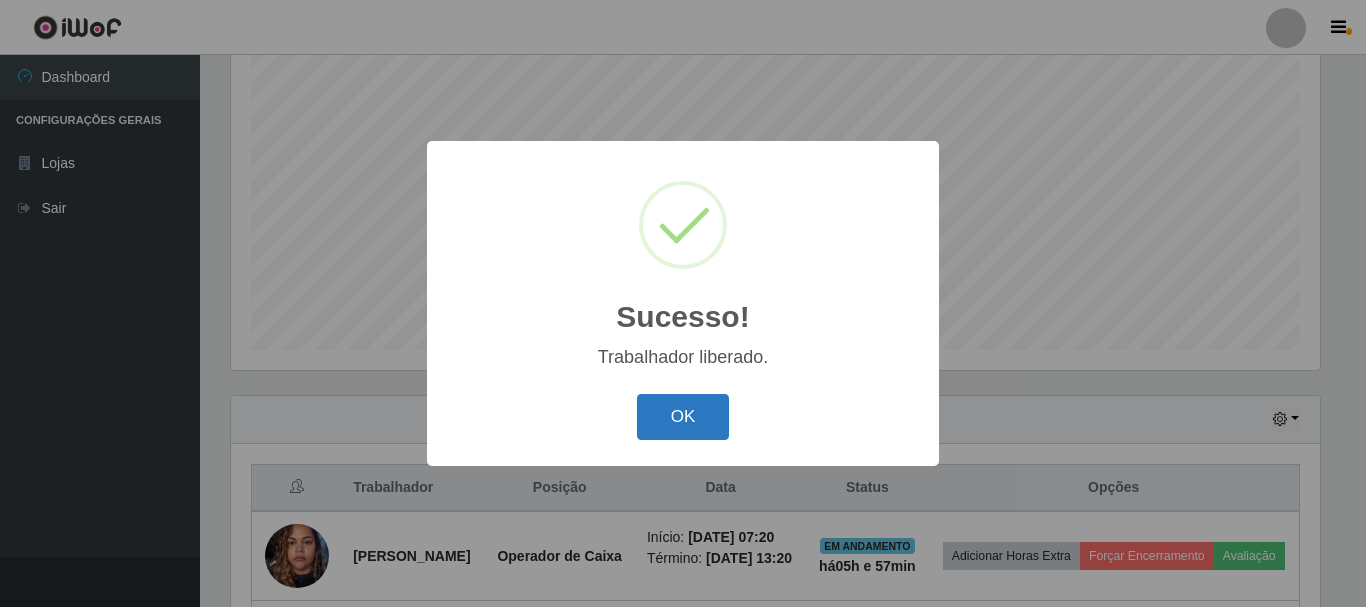 click on "OK" at bounding box center [683, 417] 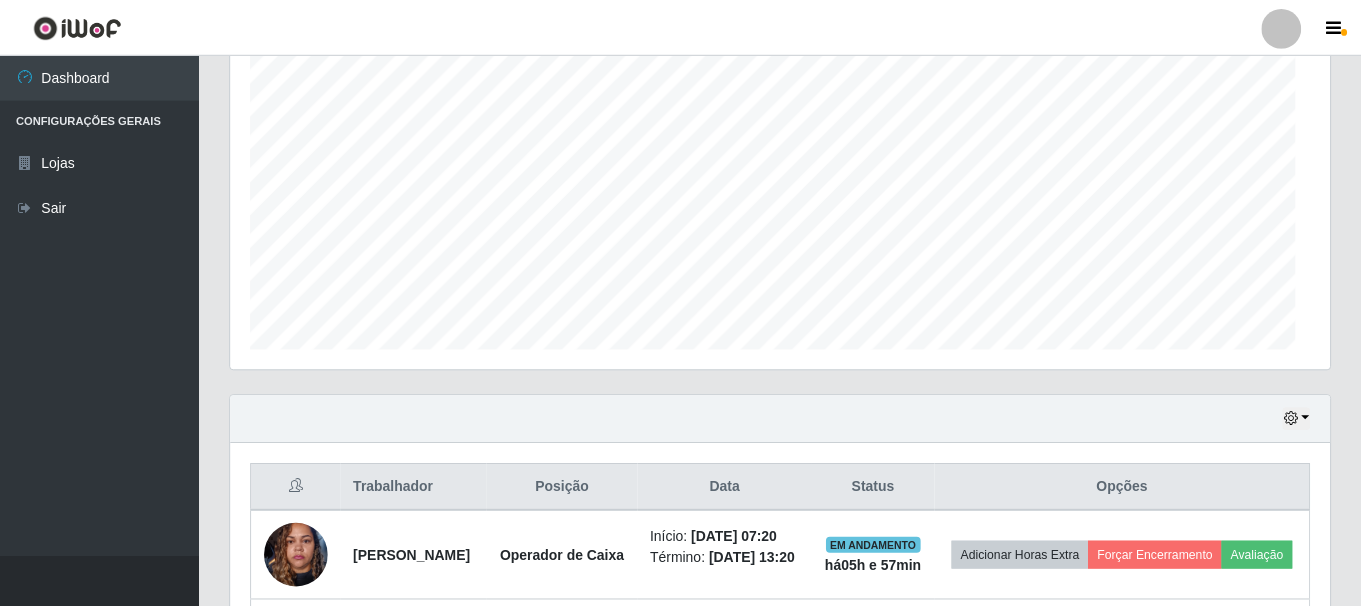 scroll, scrollTop: 999585, scrollLeft: 998901, axis: both 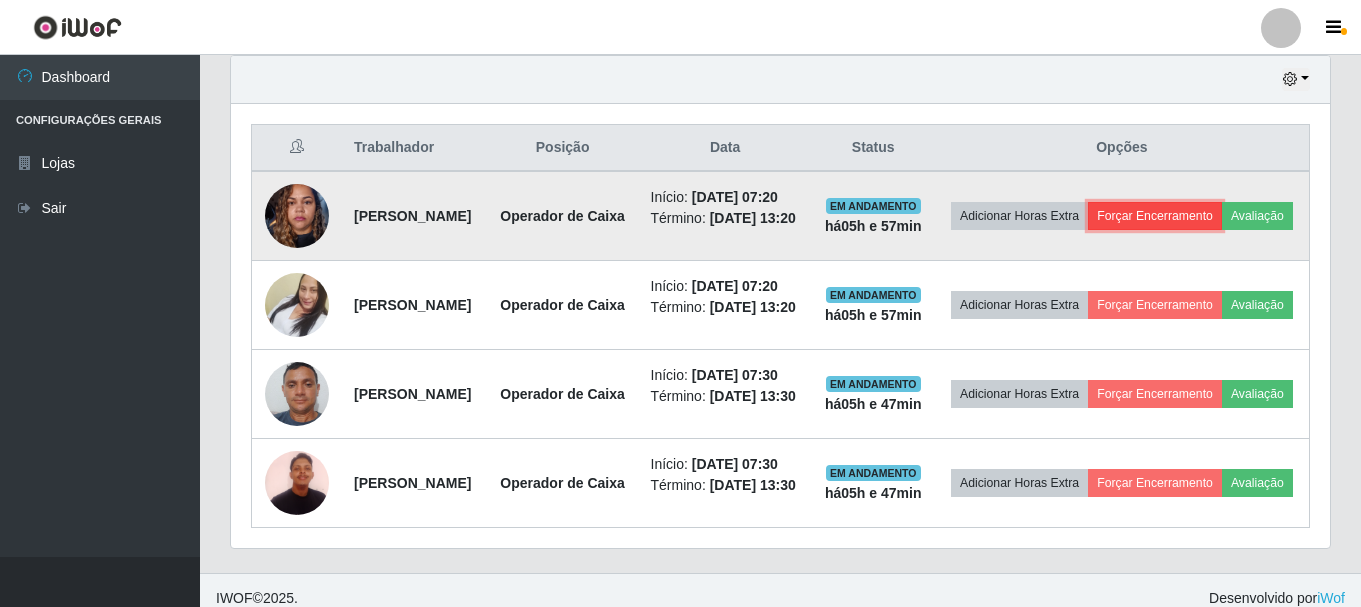 click on "Forçar Encerramento" at bounding box center (1155, 216) 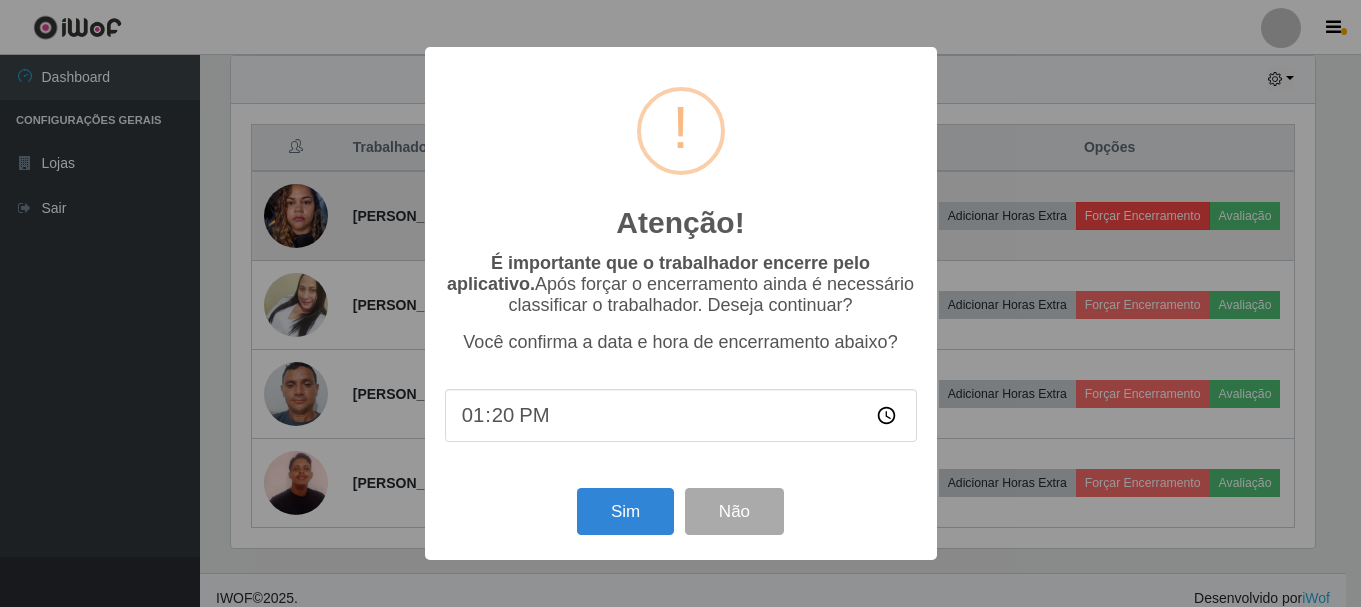scroll, scrollTop: 999585, scrollLeft: 998911, axis: both 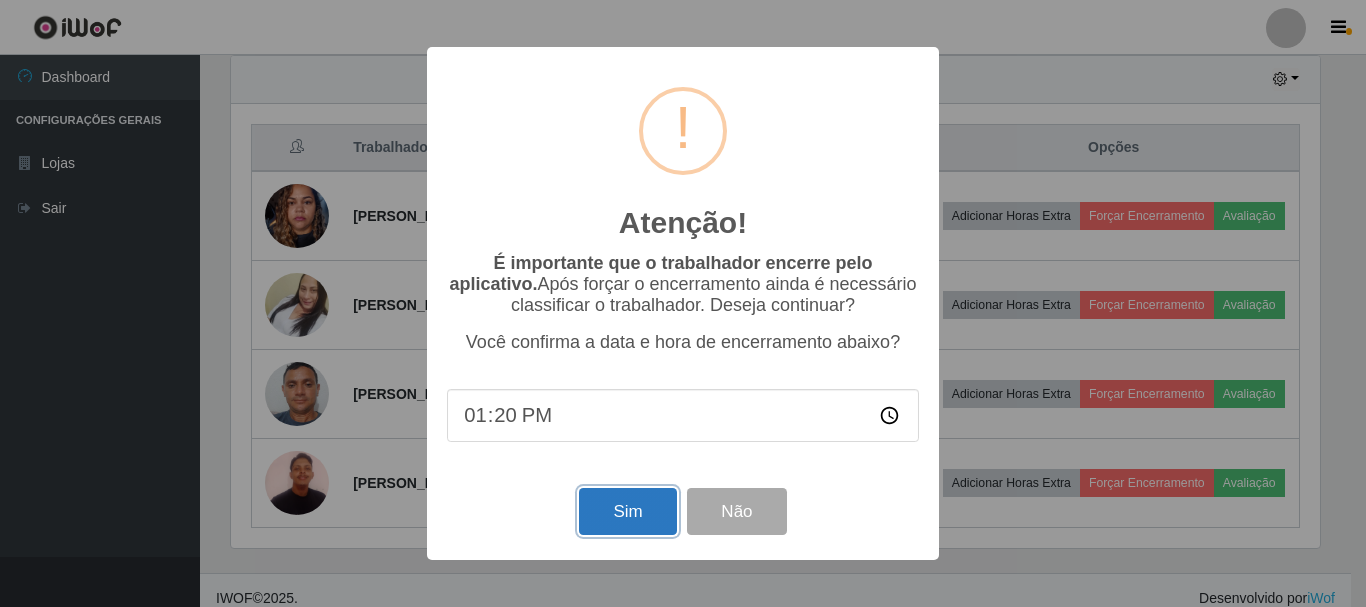 click on "Sim" at bounding box center (627, 511) 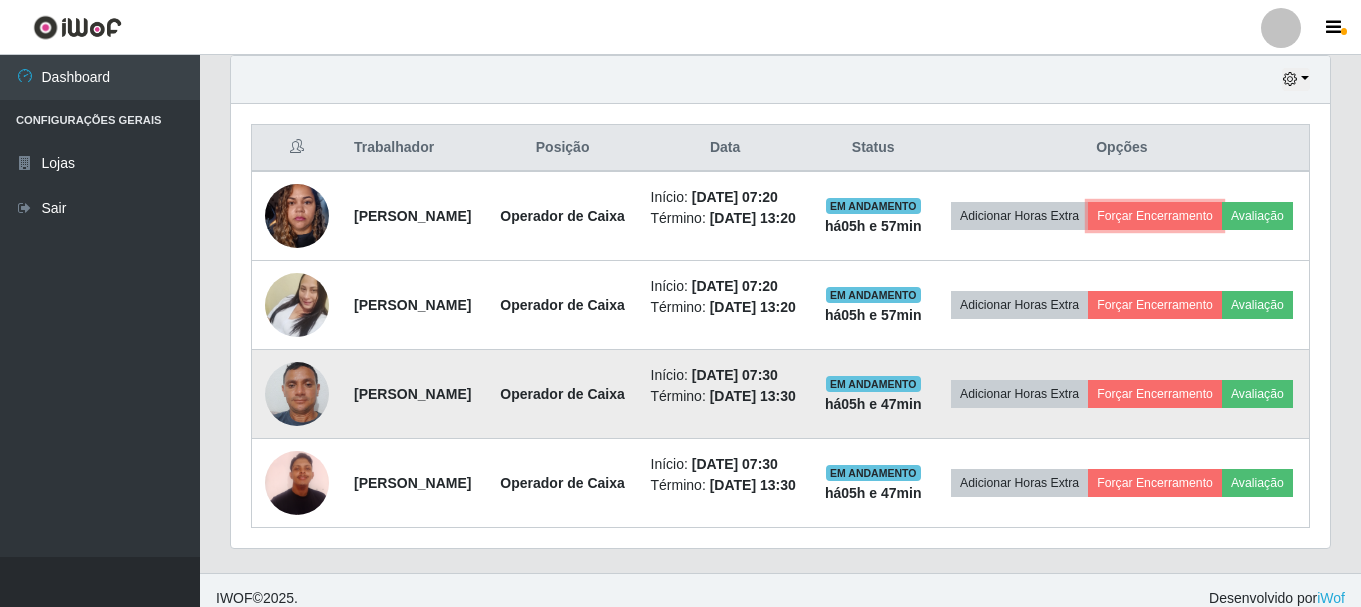 scroll, scrollTop: 999585, scrollLeft: 998901, axis: both 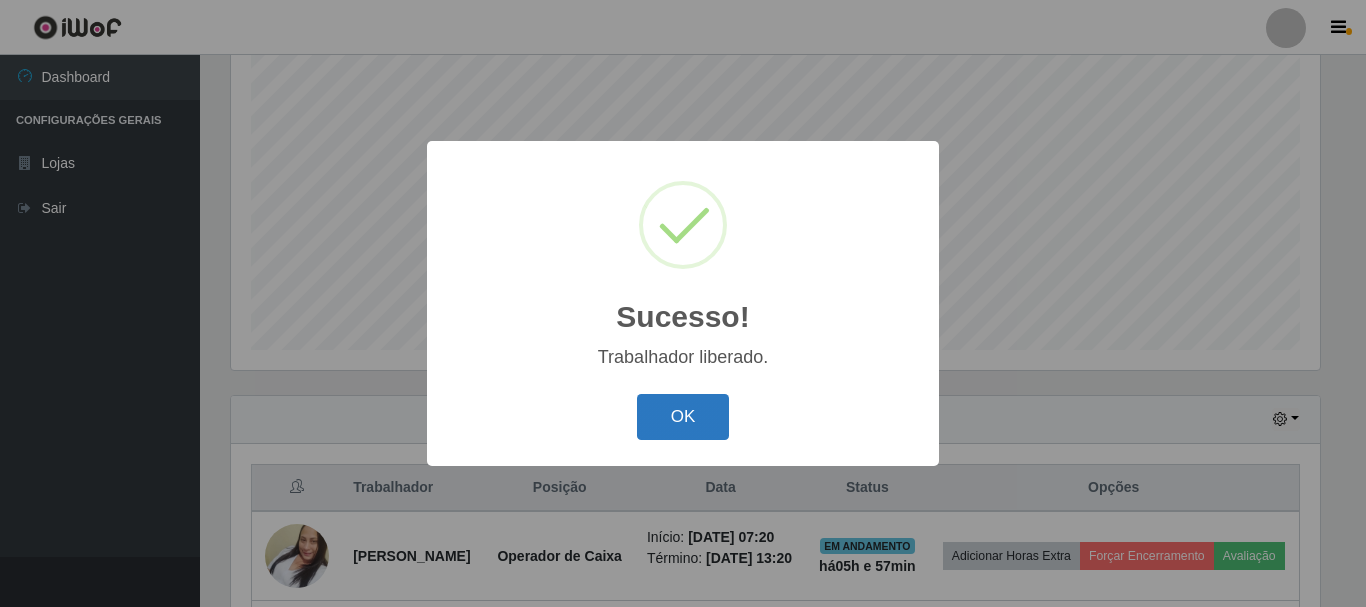 click on "OK" at bounding box center [683, 417] 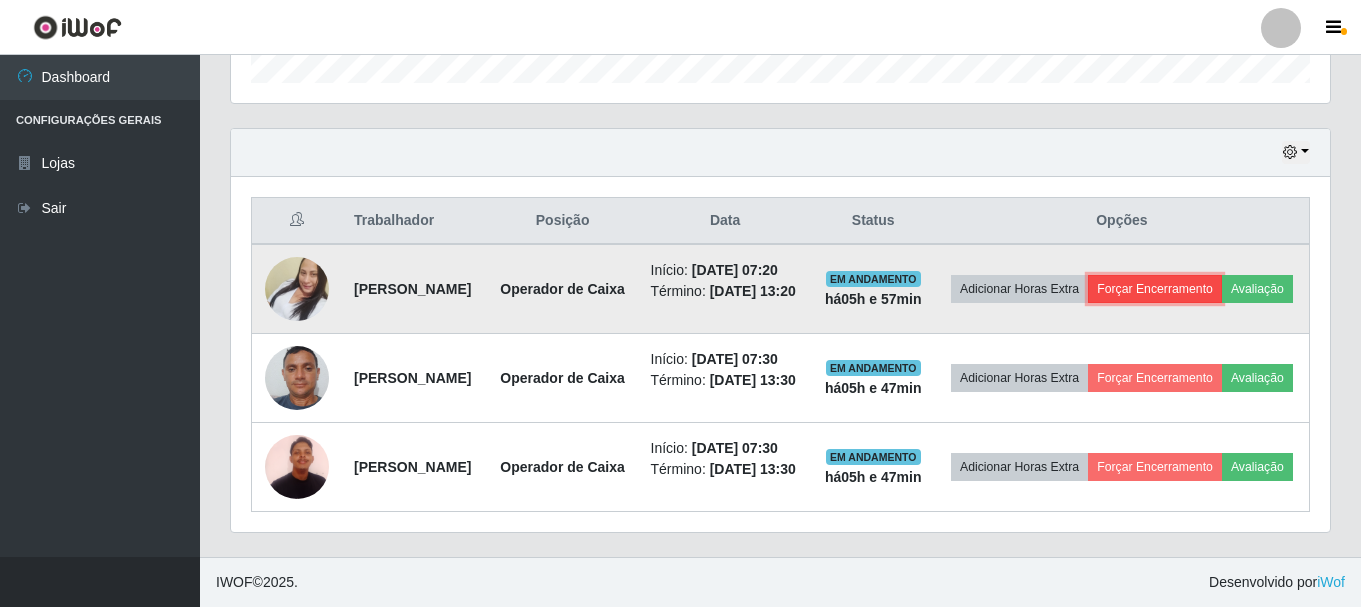 click on "Forçar Encerramento" at bounding box center (1155, 289) 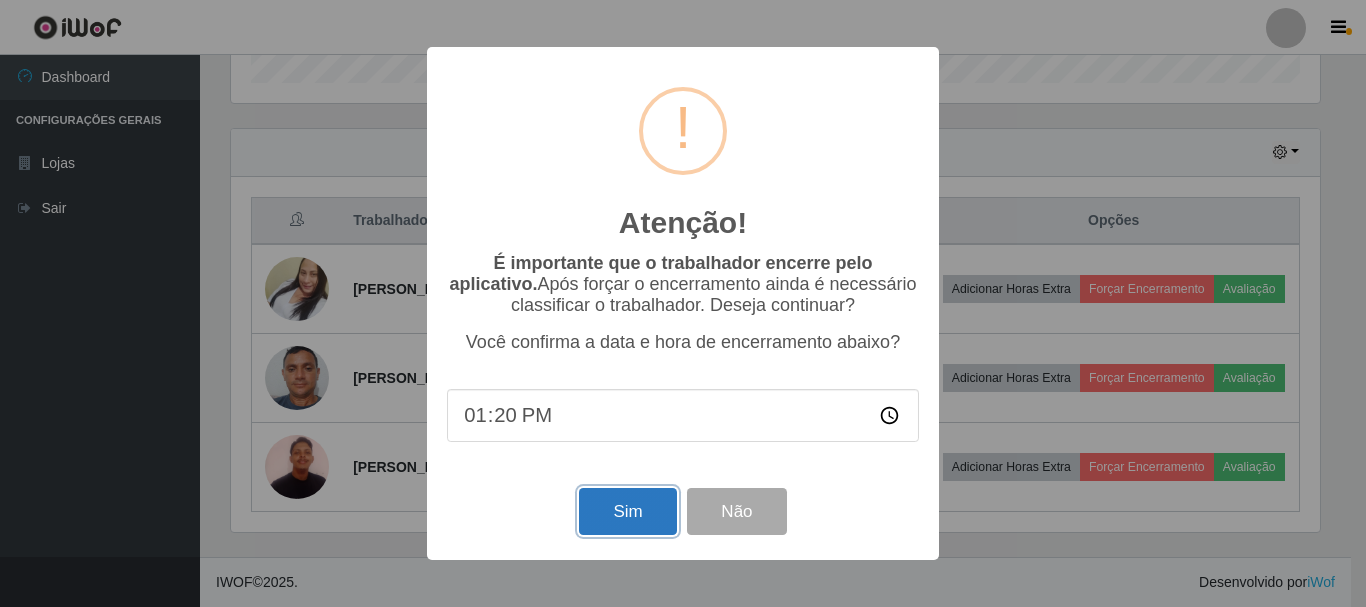 click on "Sim" at bounding box center (627, 511) 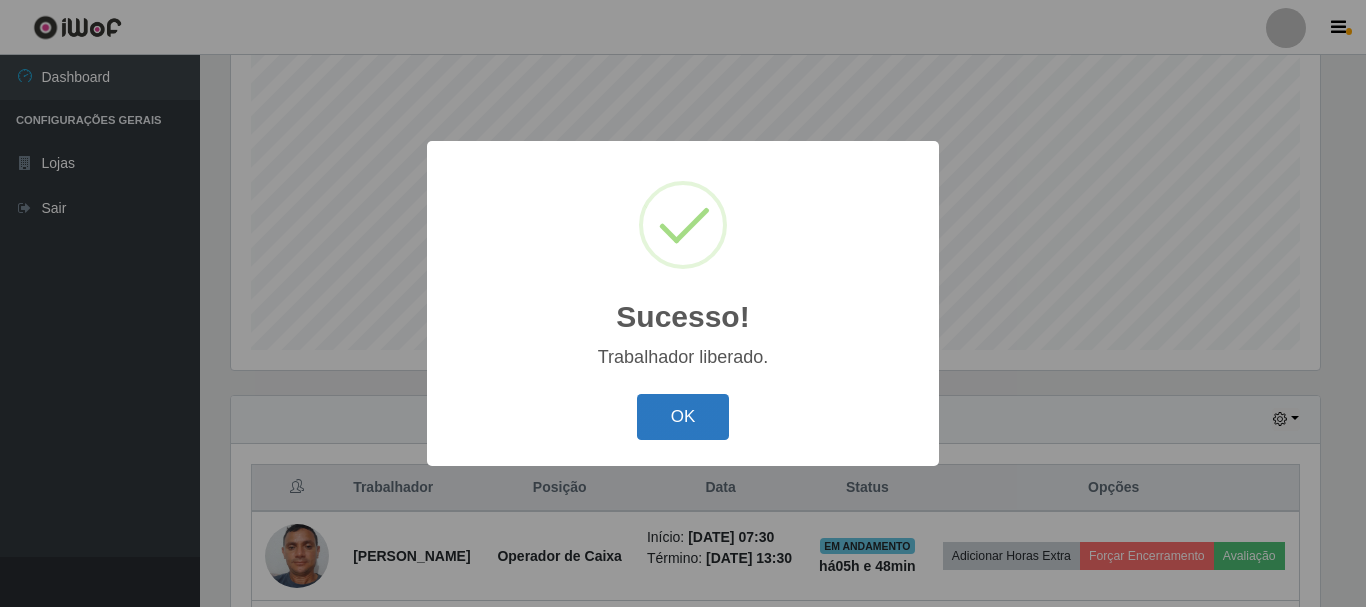 click on "OK" at bounding box center [683, 417] 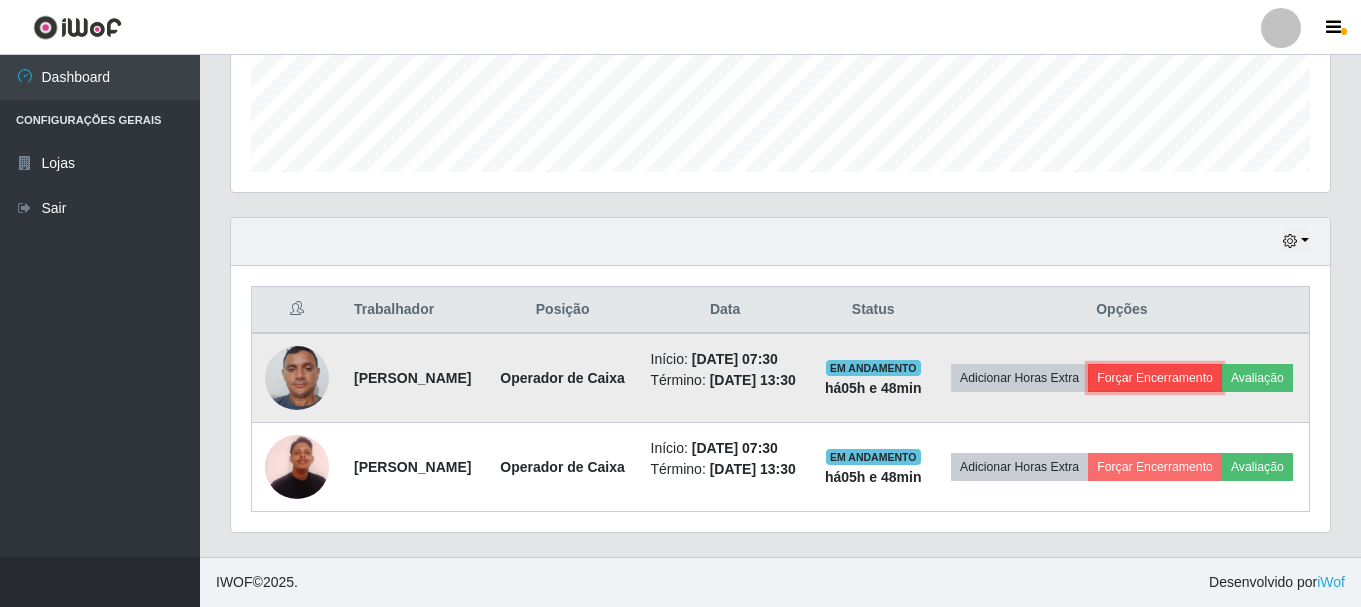 click on "Forçar Encerramento" at bounding box center [1155, 378] 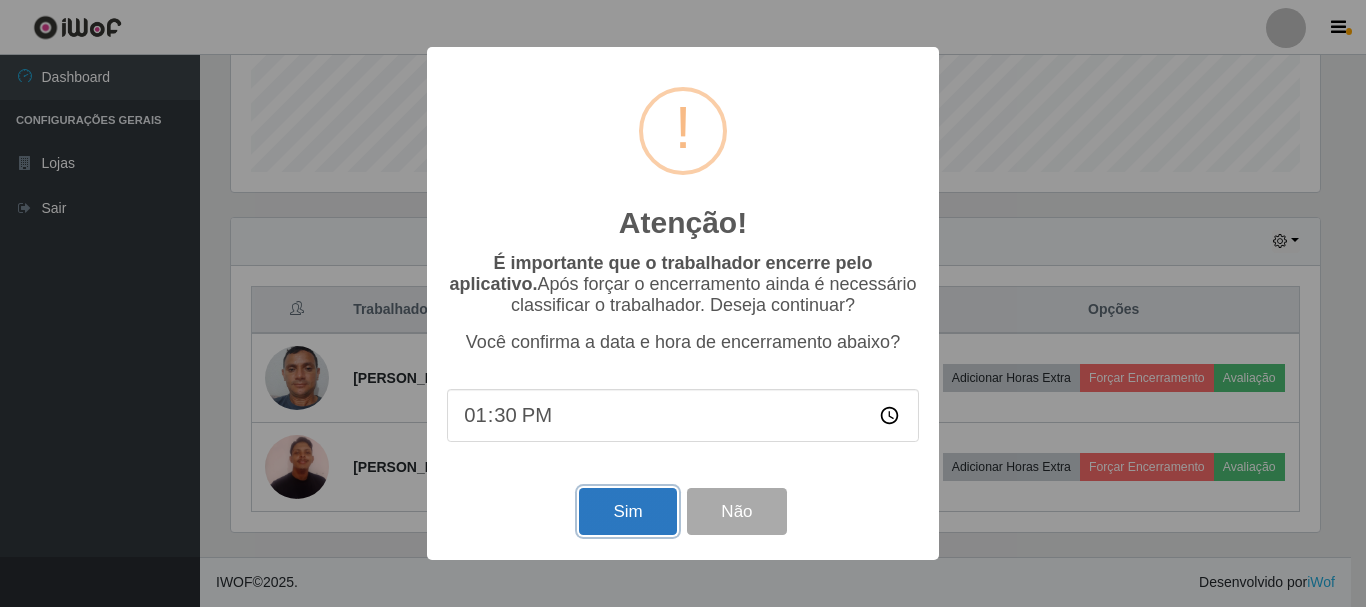 click on "Sim" at bounding box center [627, 511] 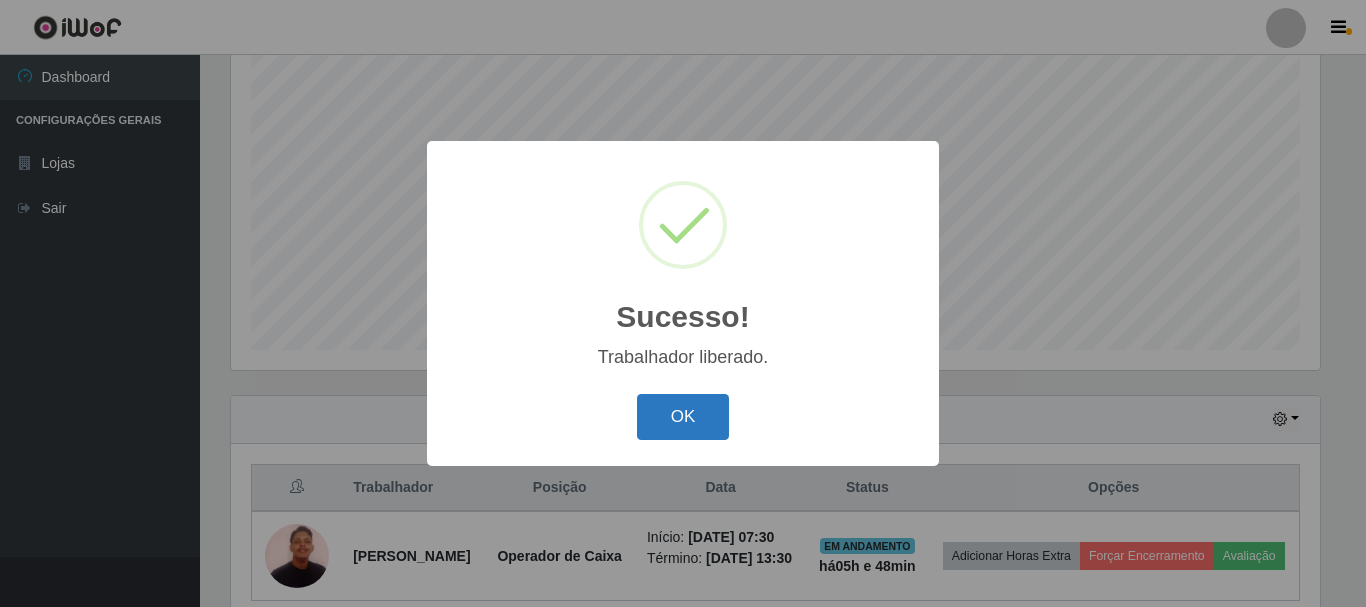 click on "OK" at bounding box center (683, 417) 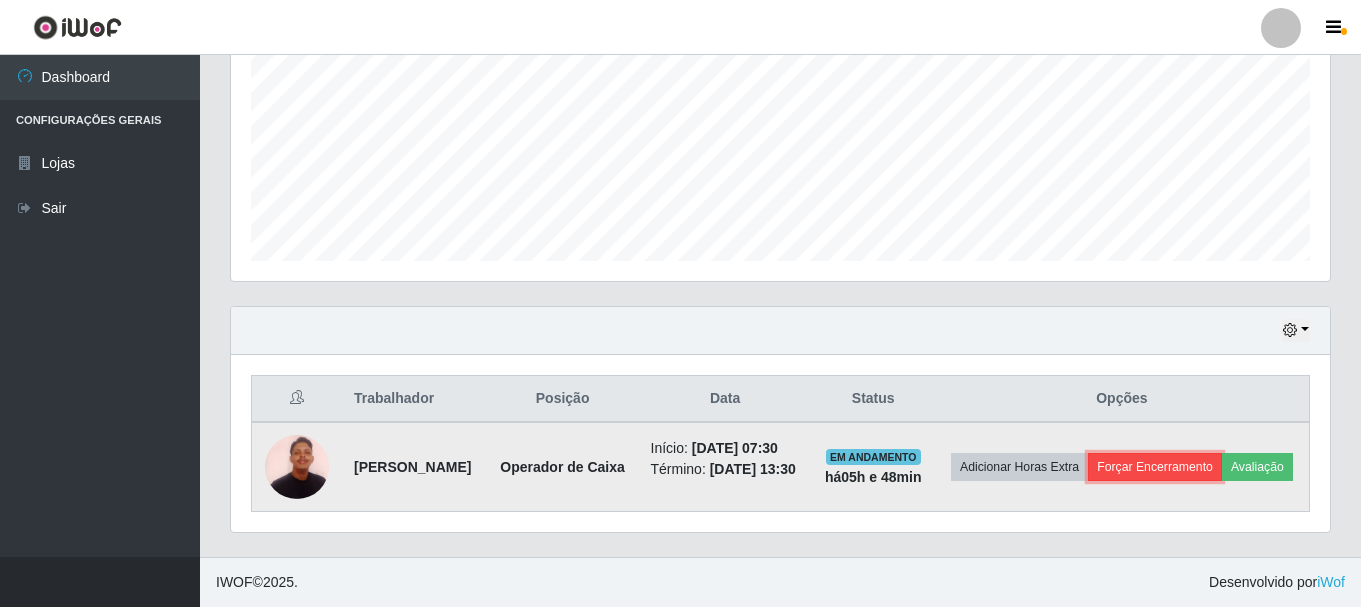 click on "Forçar Encerramento" at bounding box center [1155, 467] 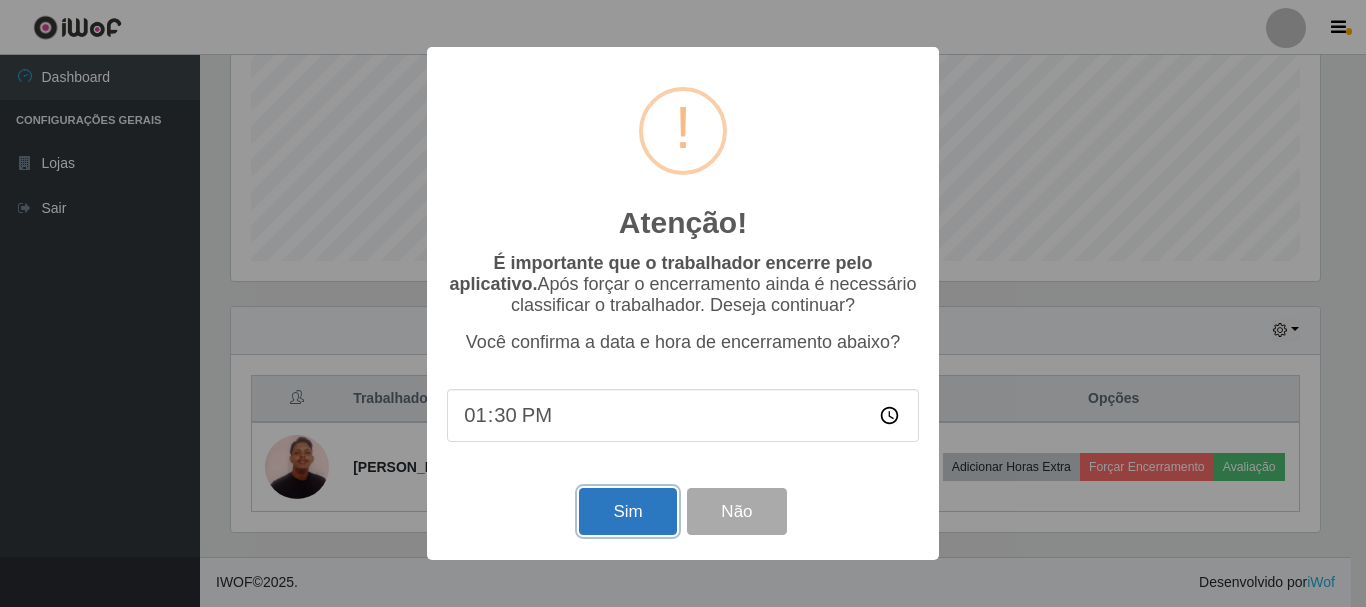 click on "Sim" at bounding box center (627, 511) 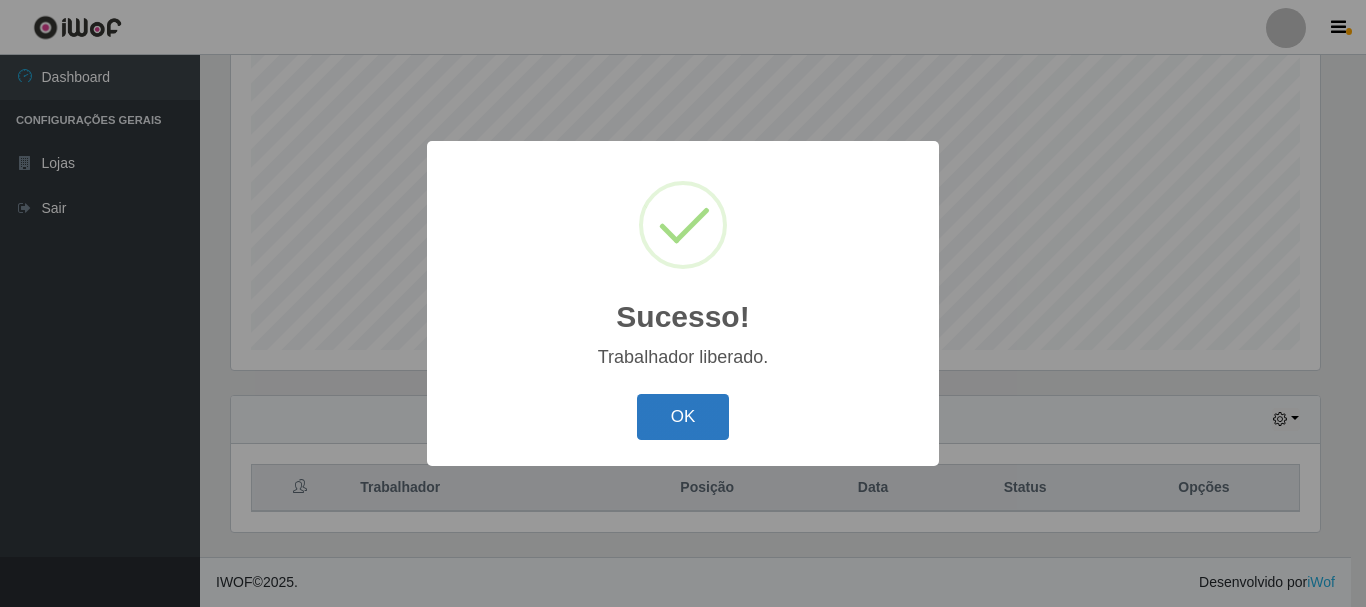 click on "OK" at bounding box center [683, 417] 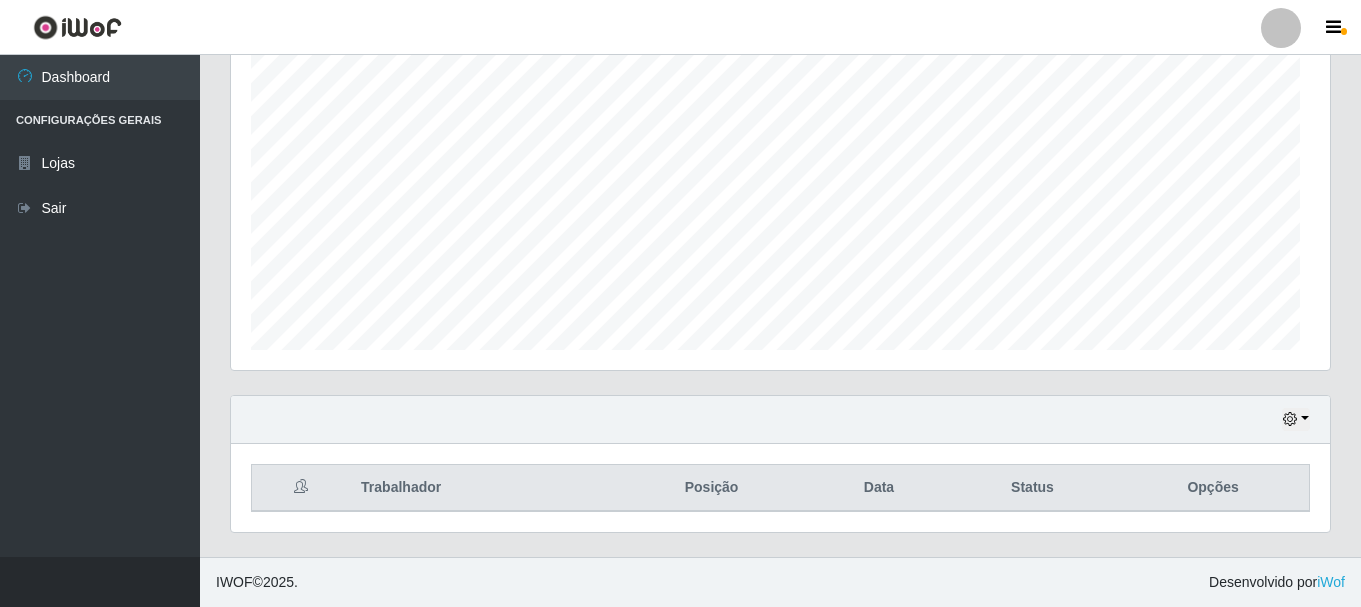 scroll, scrollTop: 999585, scrollLeft: 998901, axis: both 